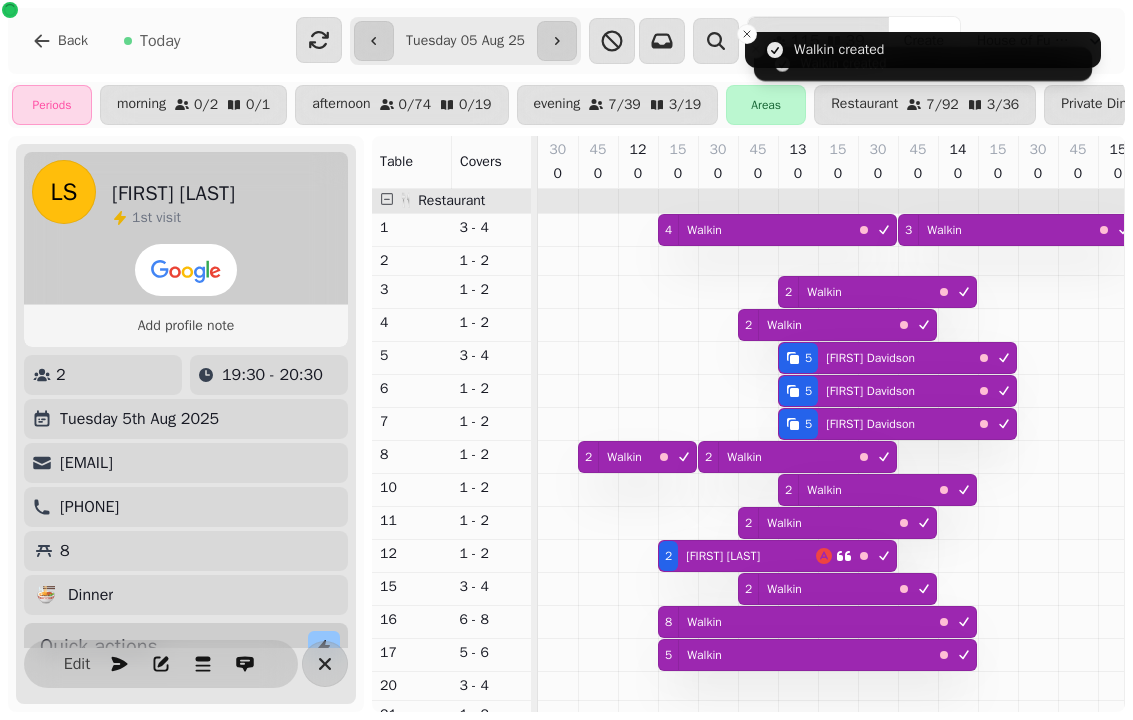 select on "**********" 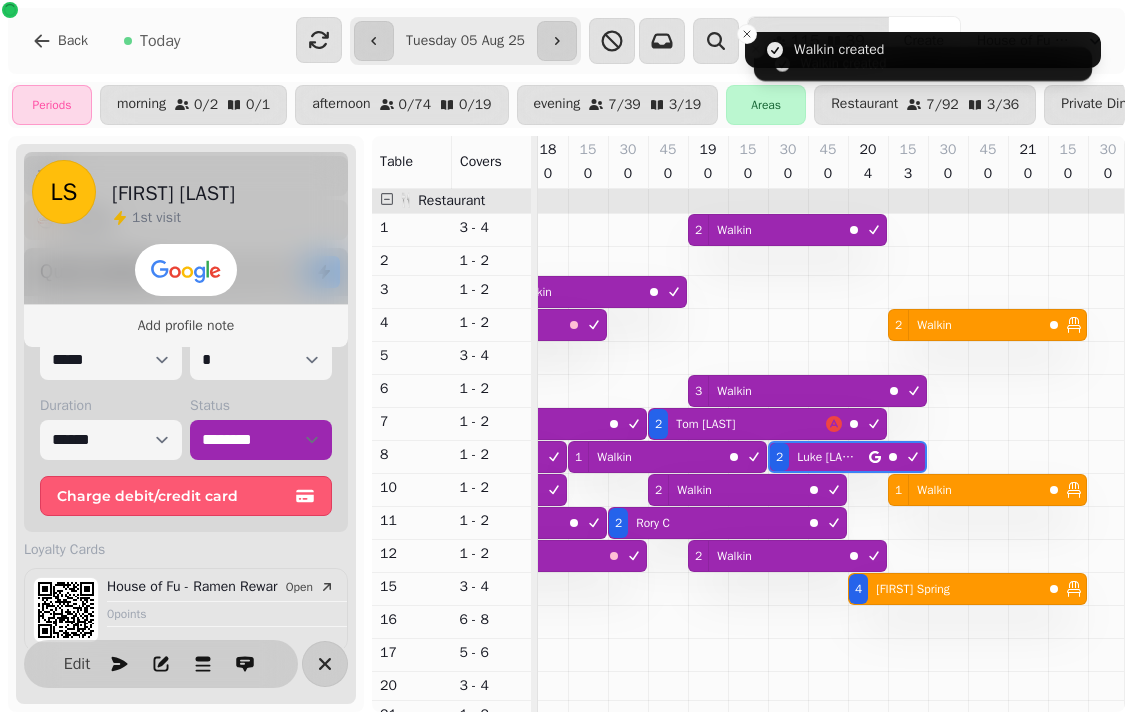 click at bounding box center [557, 41] 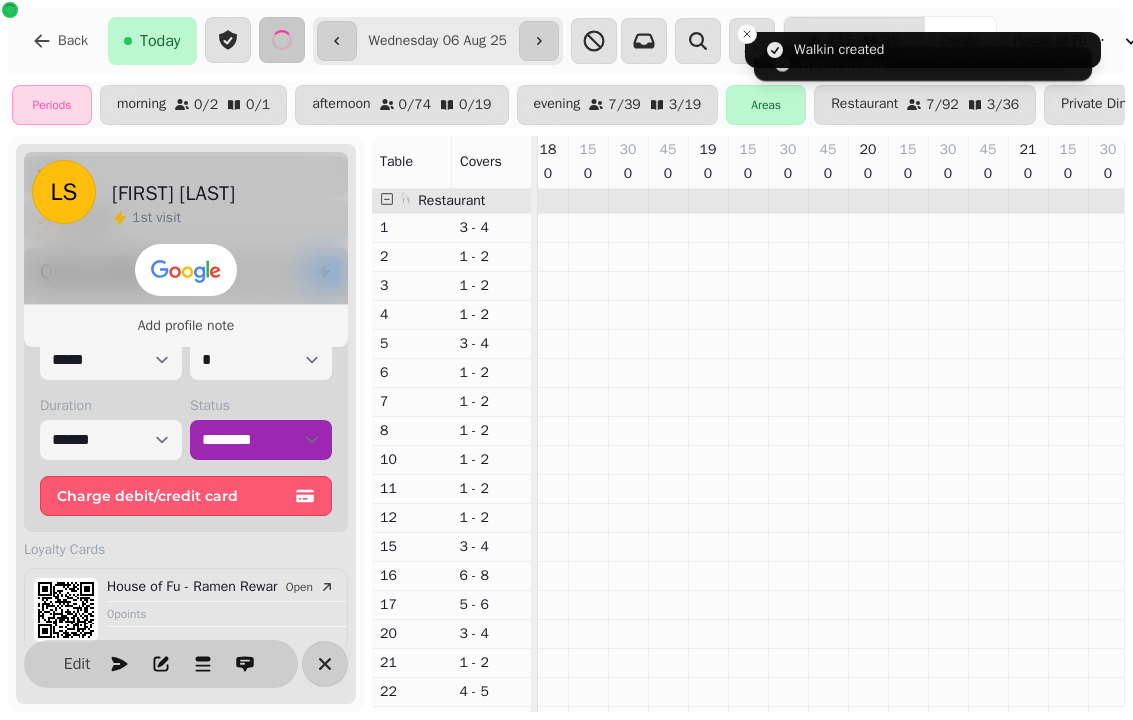 scroll, scrollTop: 0, scrollLeft: 939, axis: horizontal 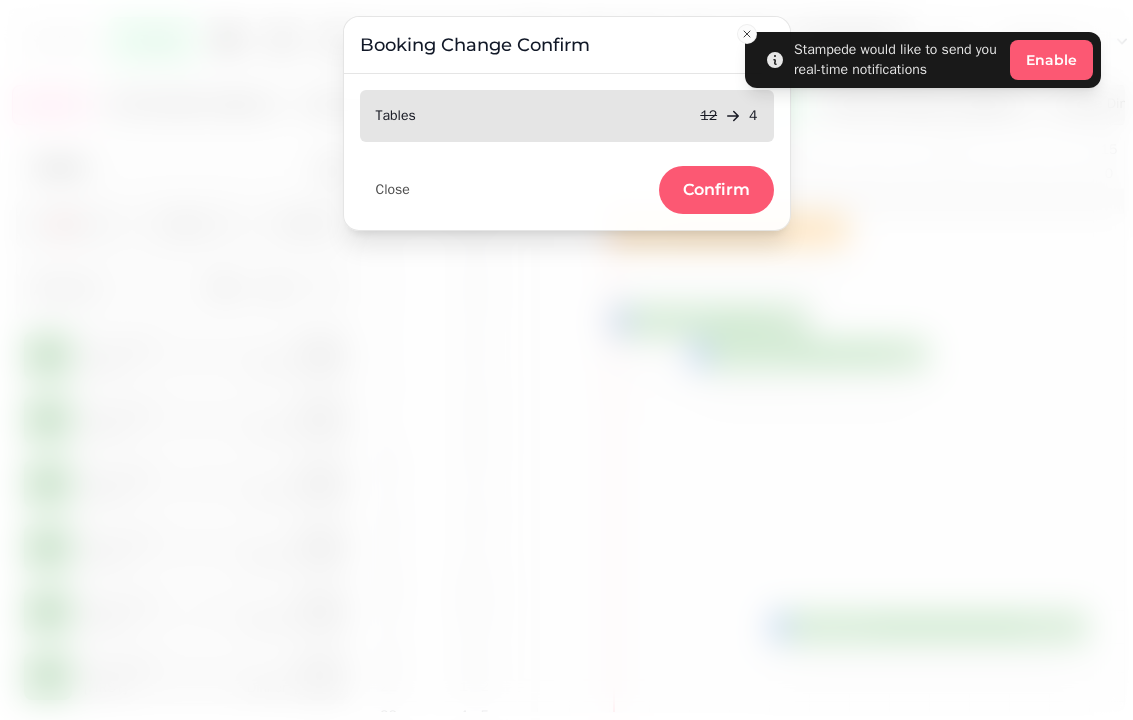 click on "Confirm" at bounding box center [716, 190] 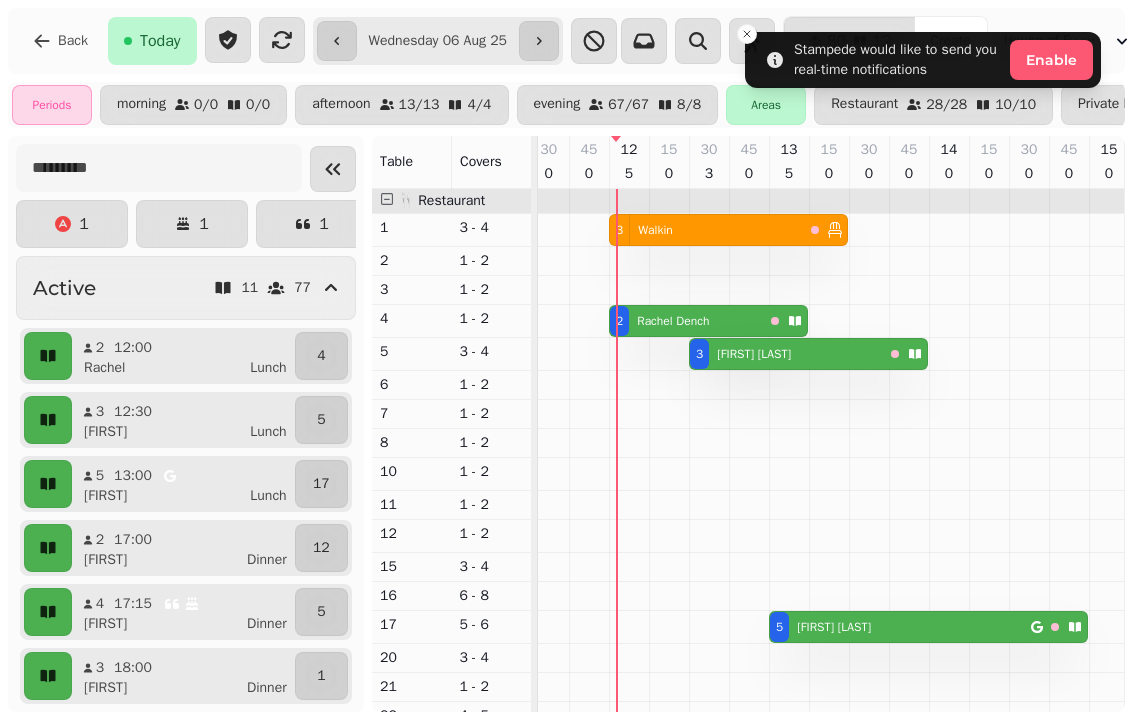 click on "Rachel   Dench" at bounding box center [673, 321] 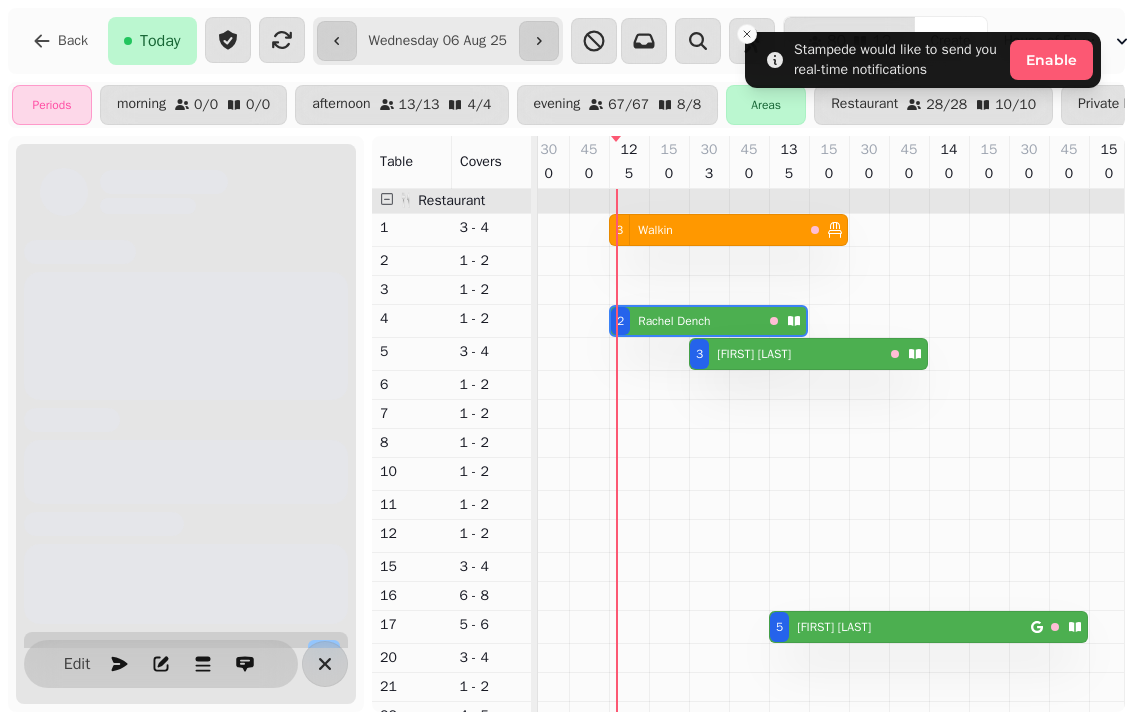 scroll, scrollTop: 0, scrollLeft: 67, axis: horizontal 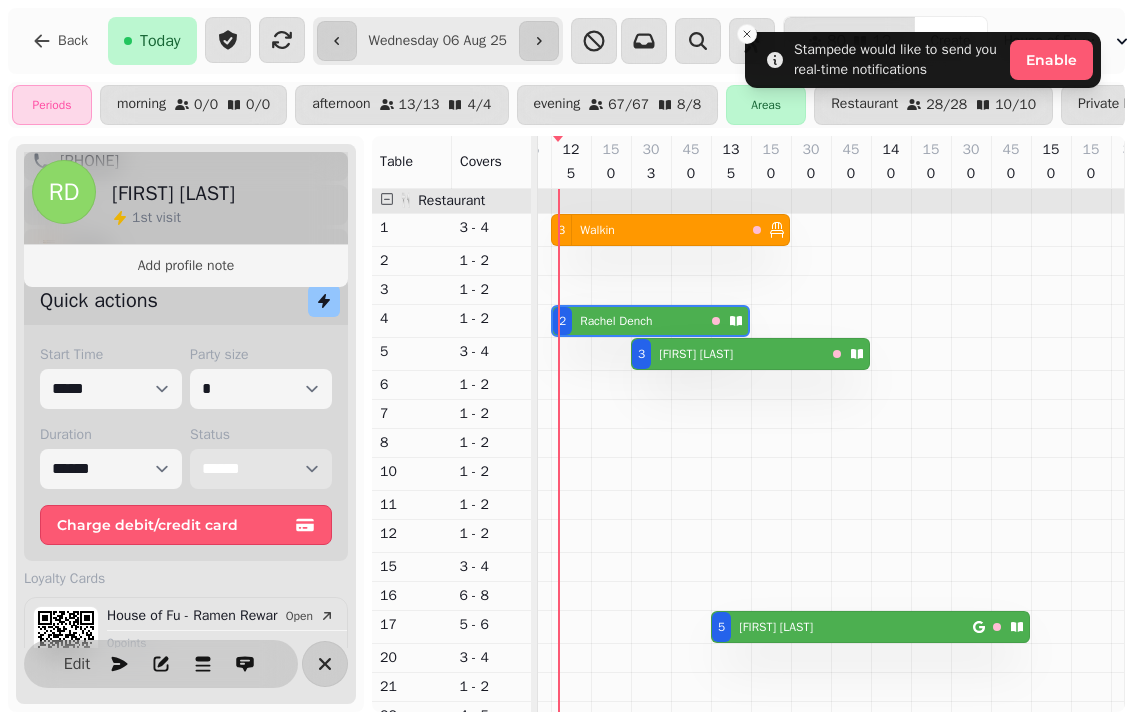 click on "**********" at bounding box center (261, 469) 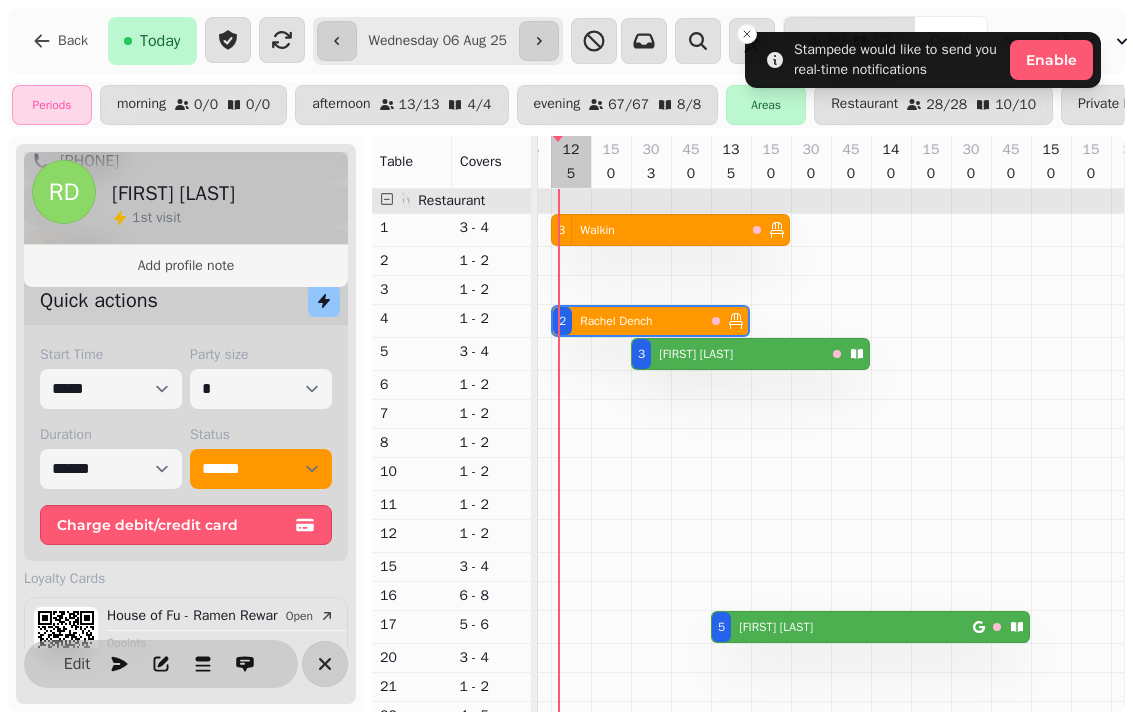 click at bounding box center (571, 1061) 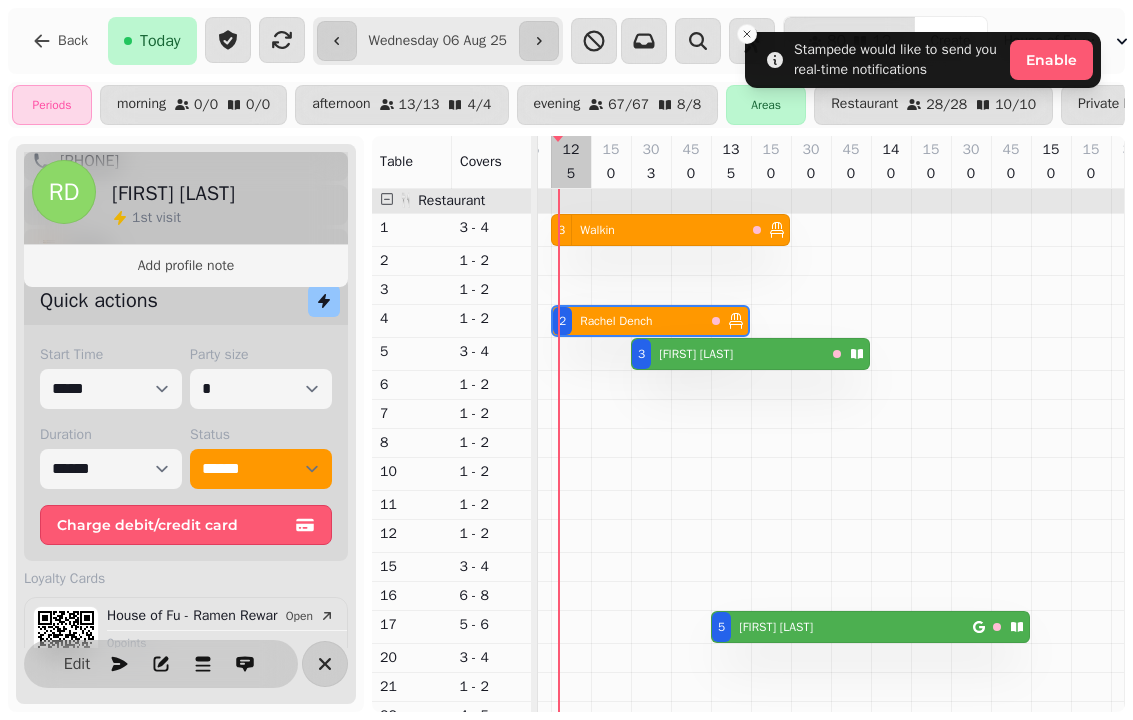 select on "*" 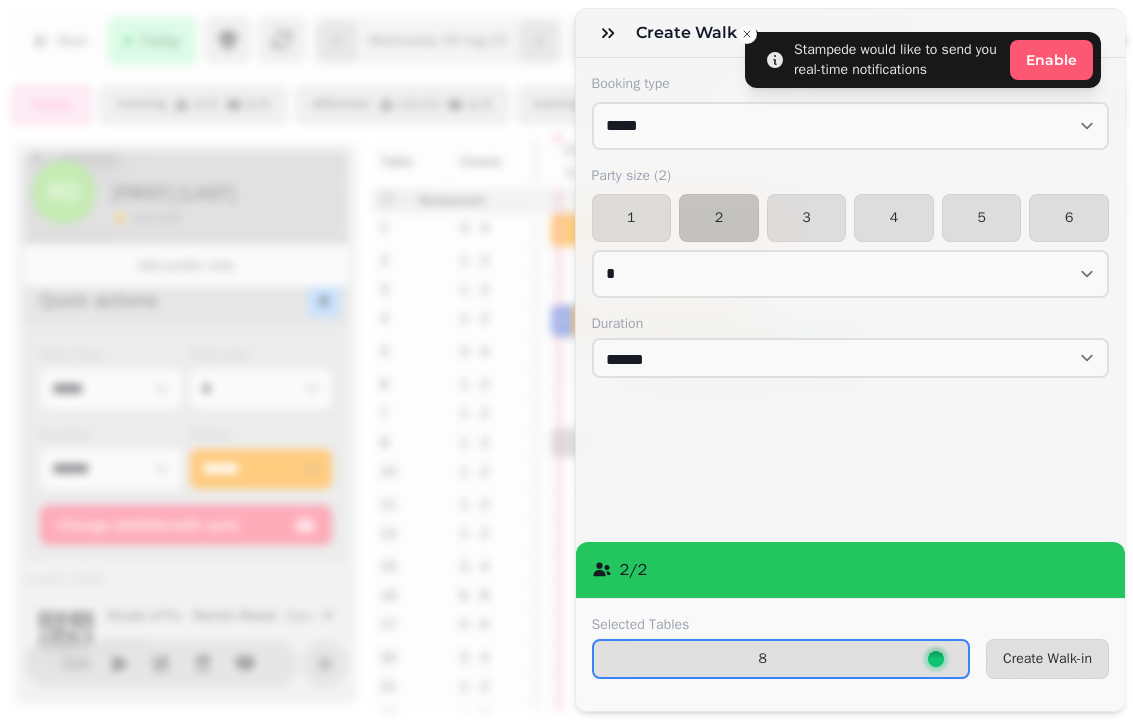 click on "2" at bounding box center (719, 218) 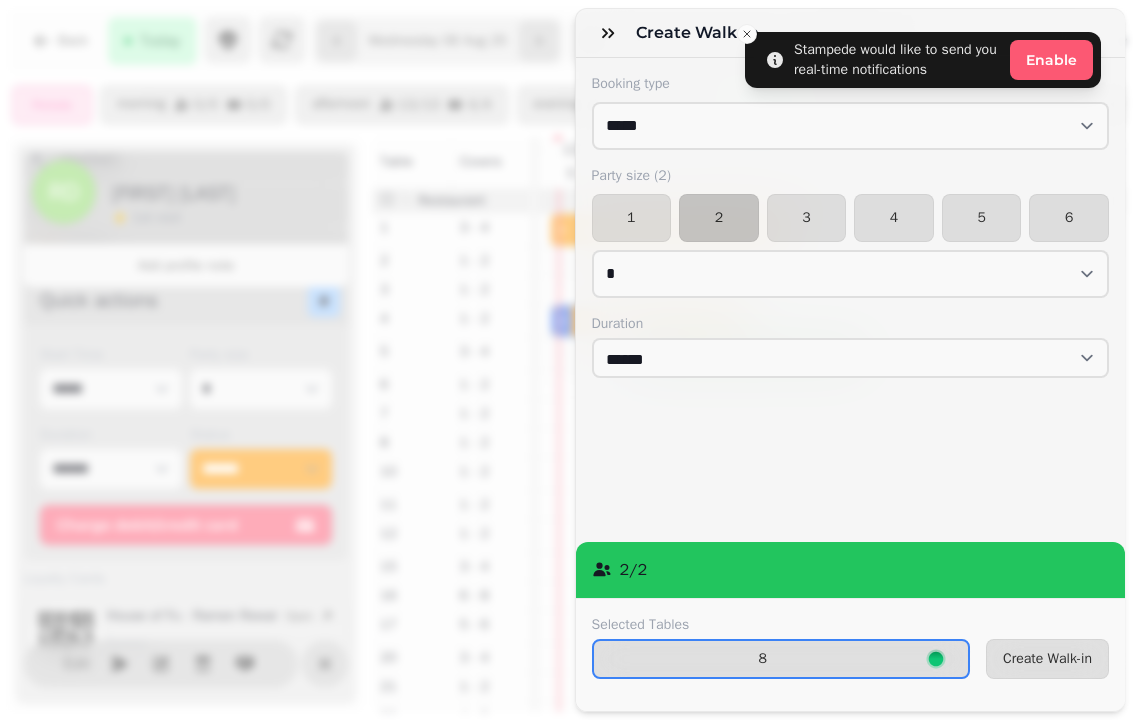 click on "Create Walk-in" at bounding box center [1047, 659] 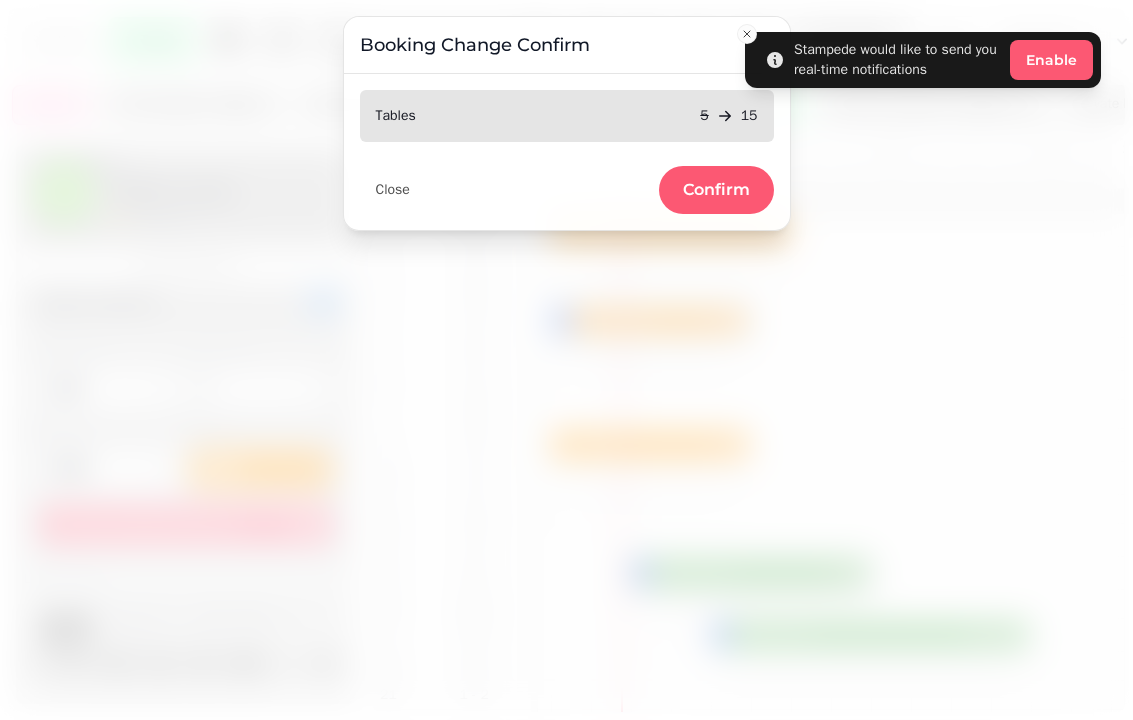 click on "Confirm" at bounding box center (716, 190) 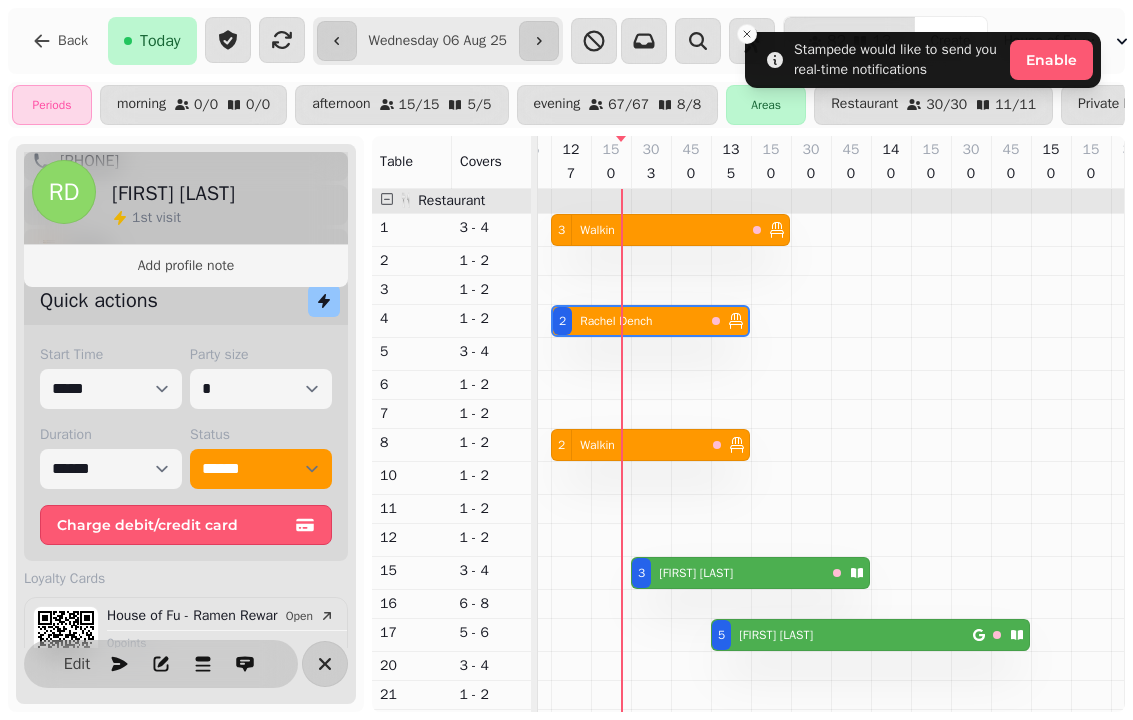 scroll, scrollTop: 100, scrollLeft: 73, axis: both 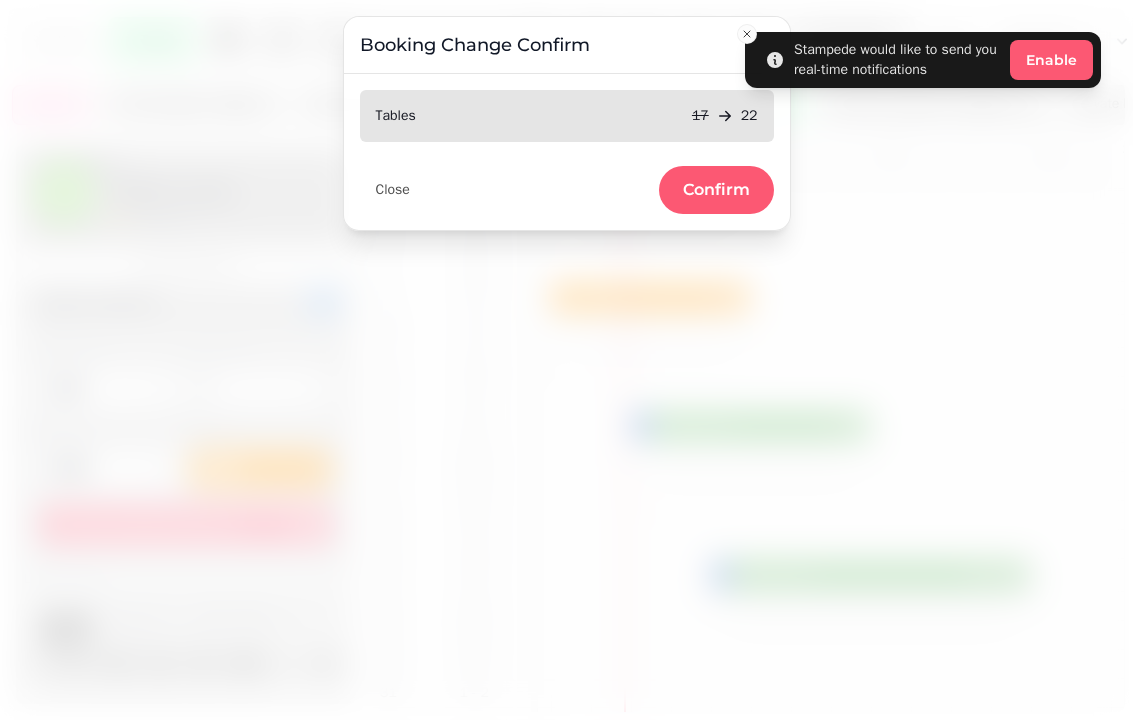 click on "Confirm" at bounding box center [716, 190] 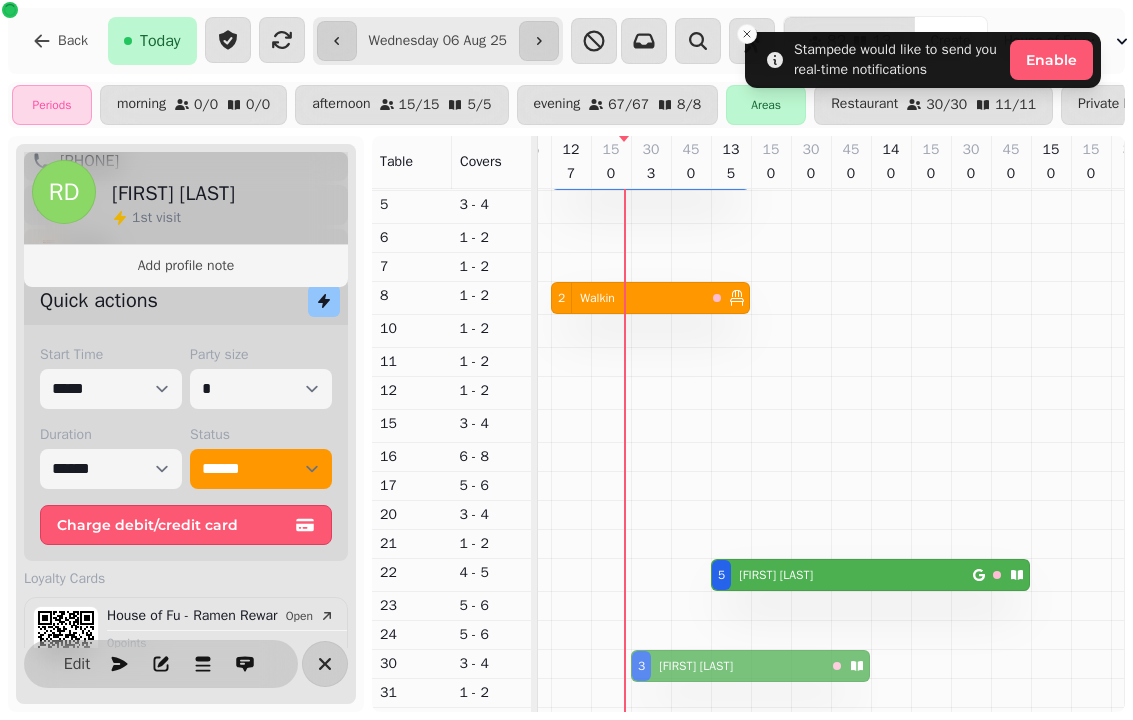 scroll, scrollTop: 153, scrollLeft: 67, axis: both 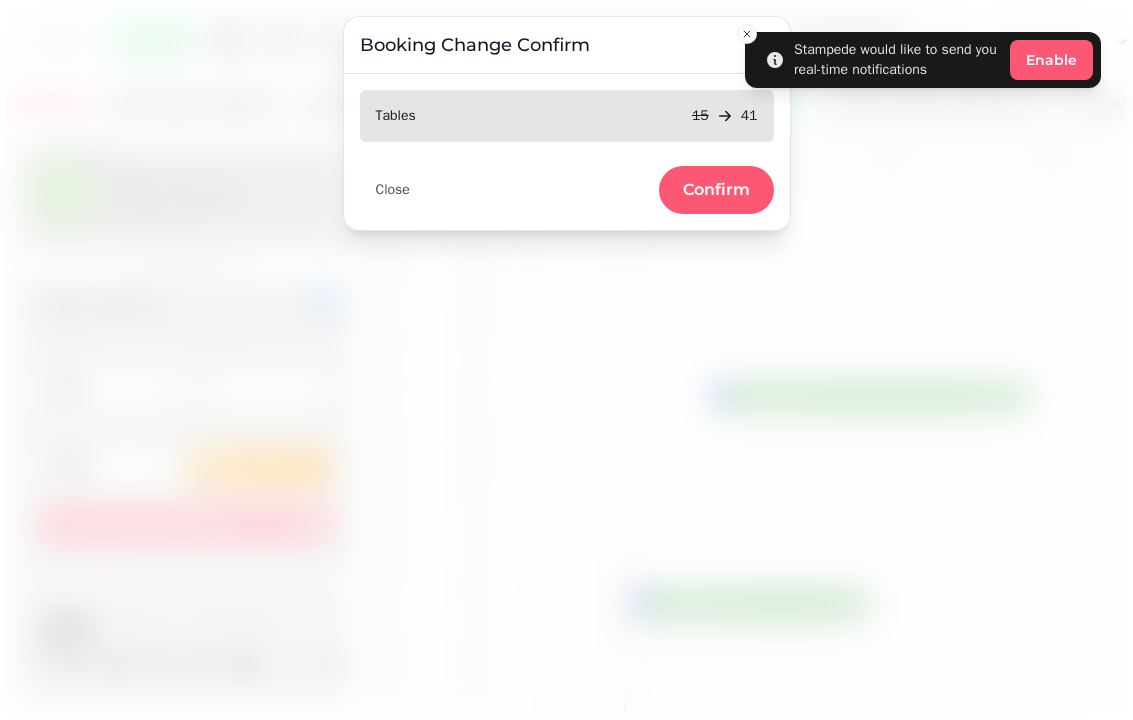 click on "Confirm" at bounding box center [716, 190] 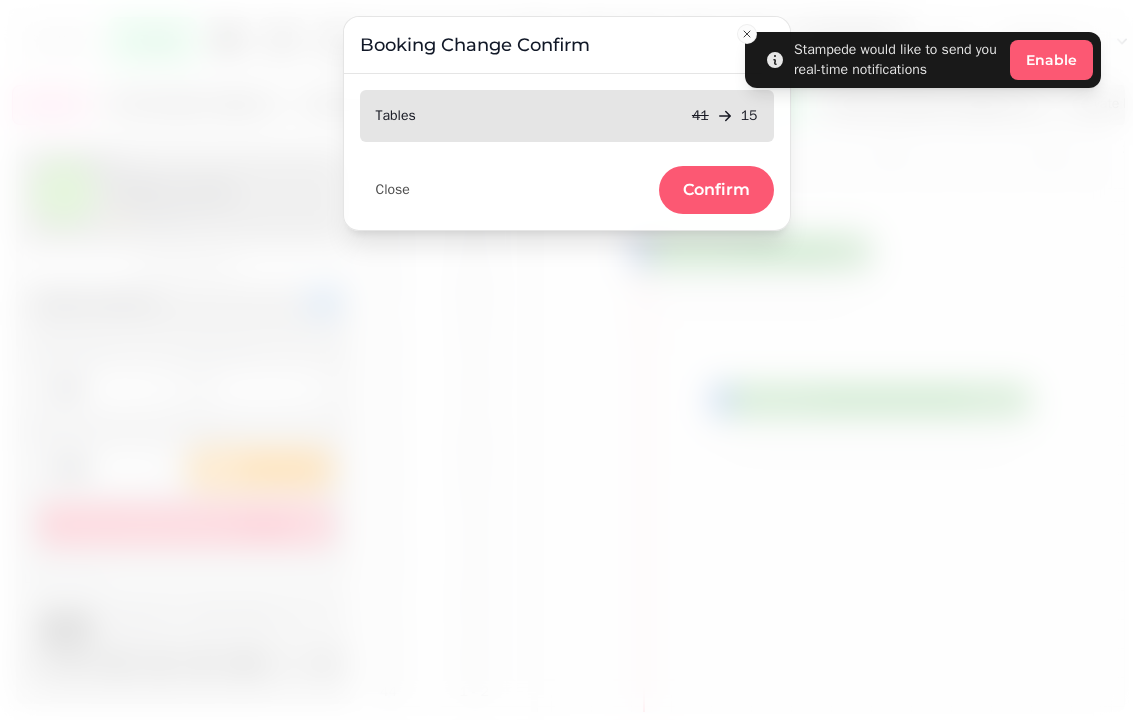 click on "Confirm" at bounding box center [716, 190] 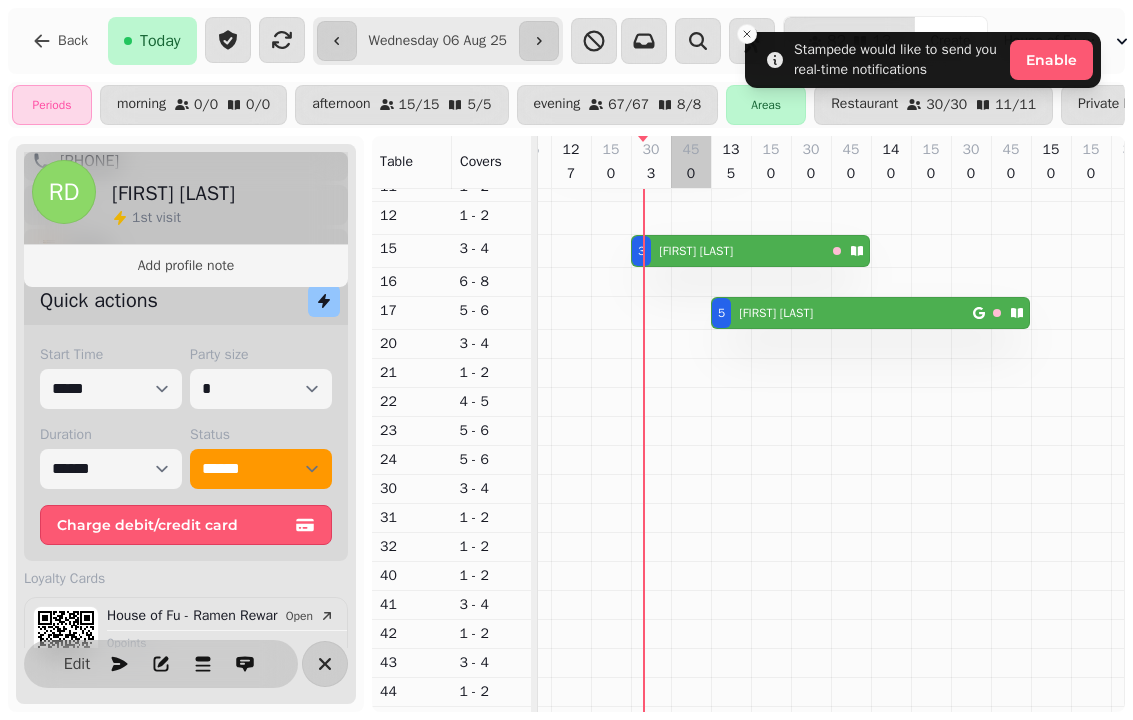 click at bounding box center (691, 743) 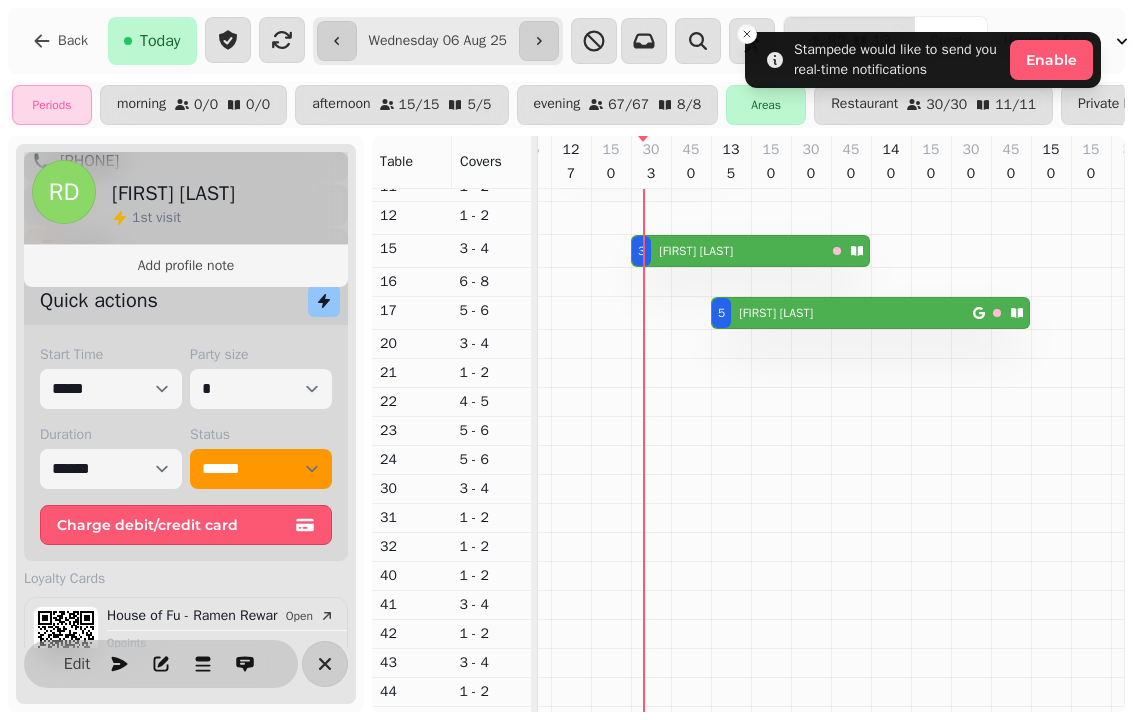 click on "3 Aneta   Czygier" at bounding box center (728, 251) 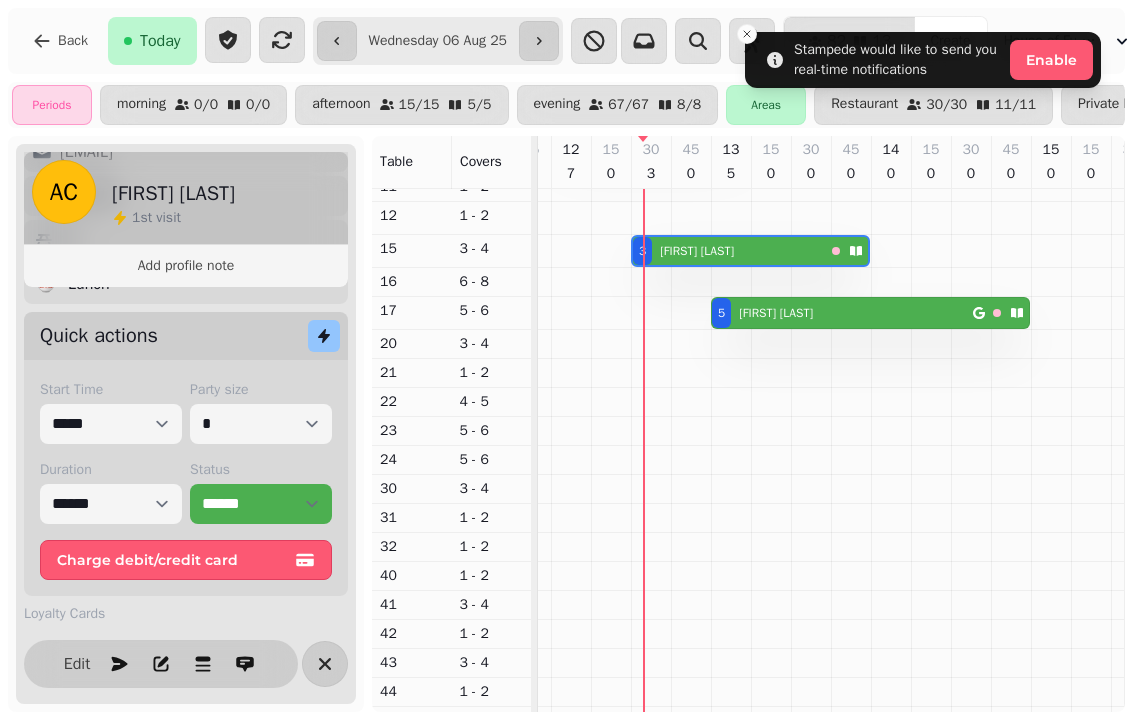 scroll, scrollTop: 262, scrollLeft: 0, axis: vertical 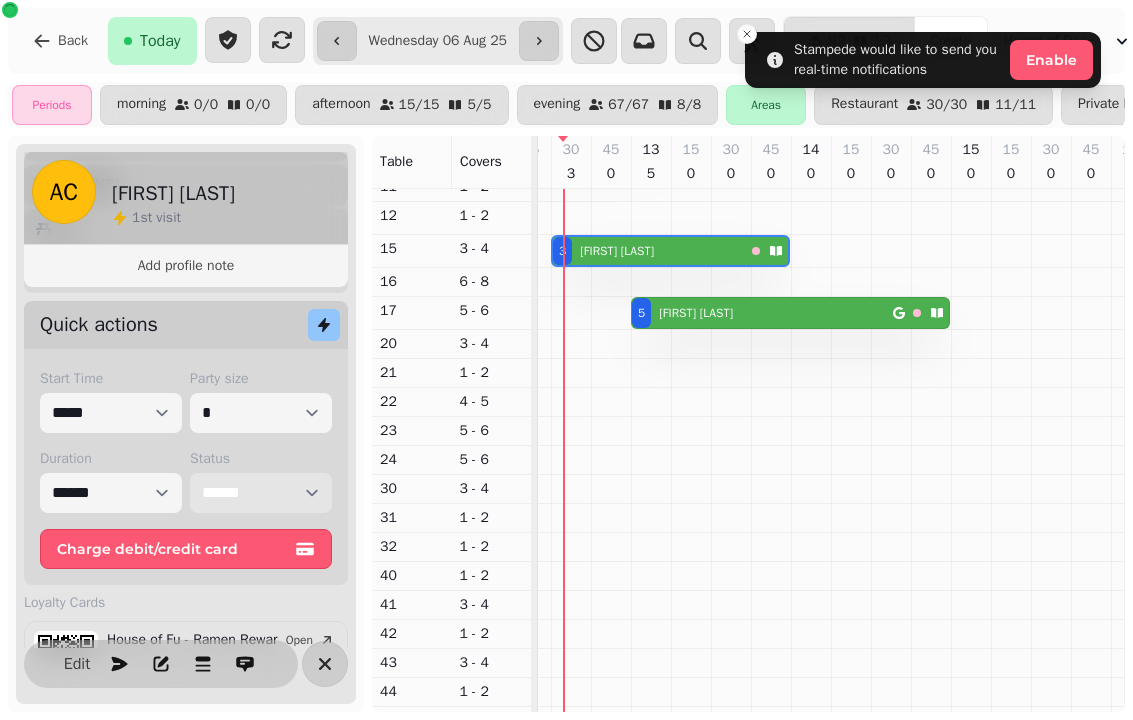 click on "**********" at bounding box center [261, 493] 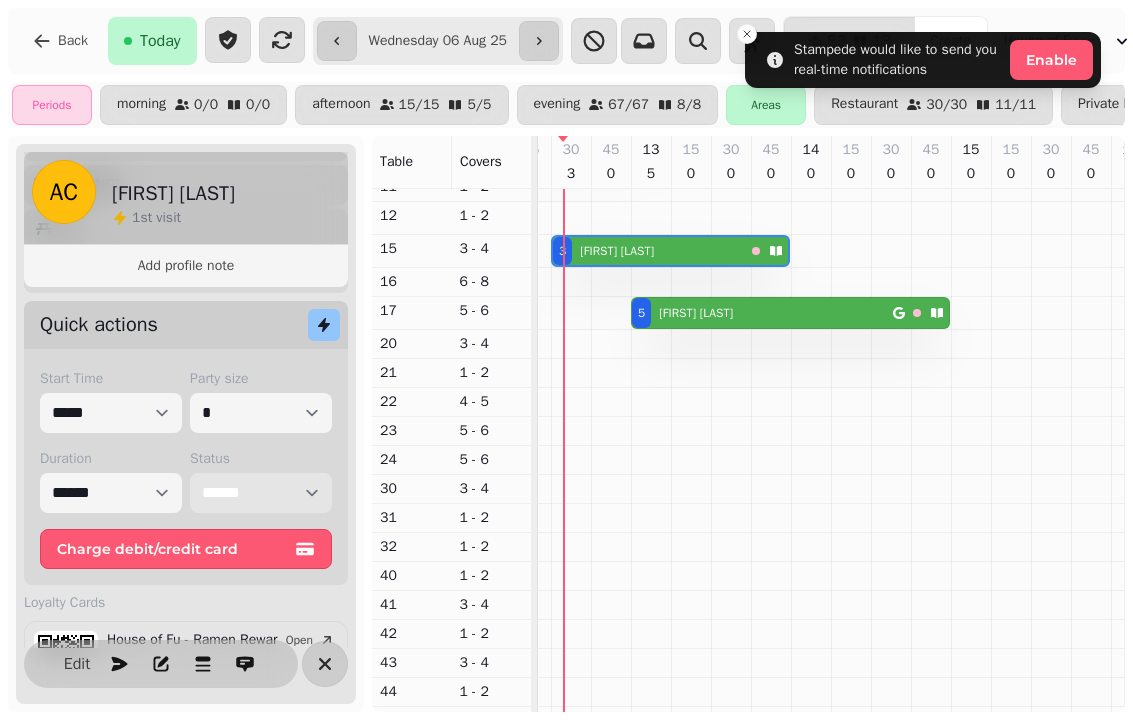 select on "******" 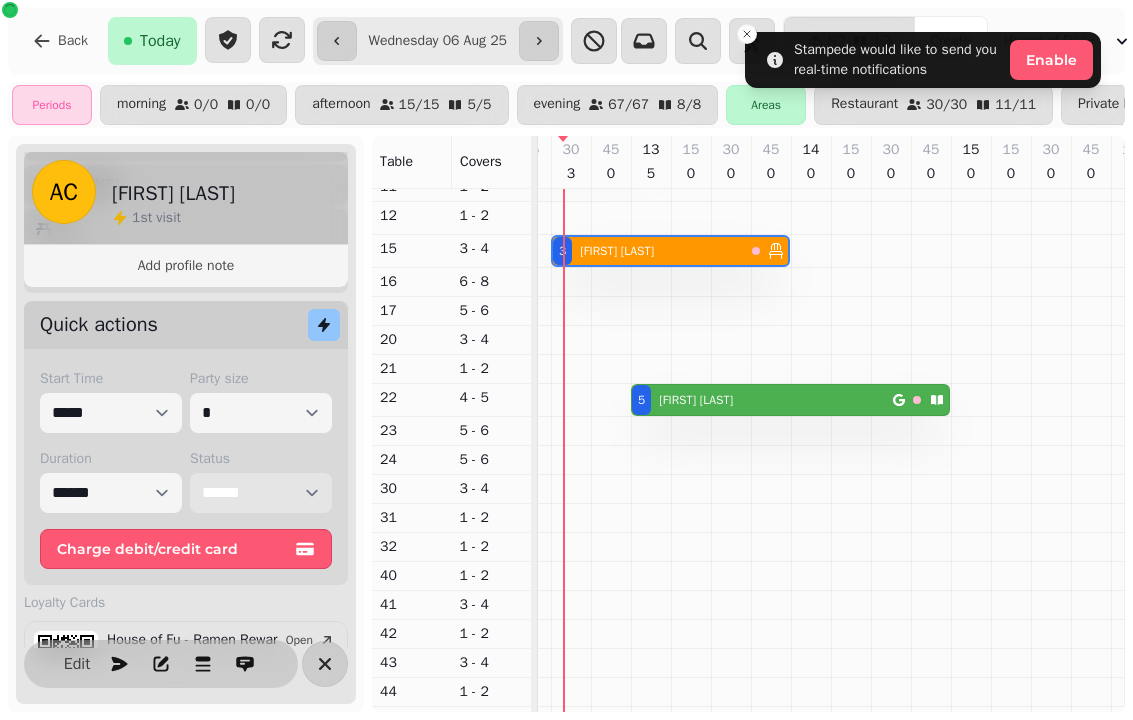 scroll, scrollTop: 24, scrollLeft: 127, axis: both 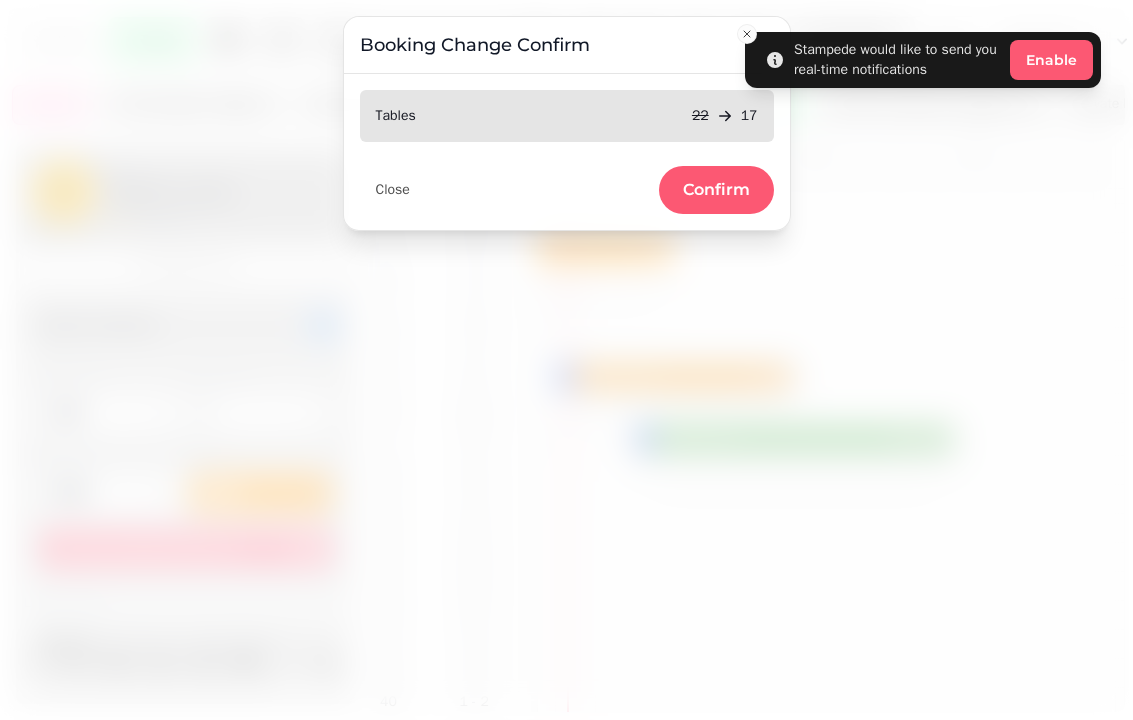 click on "Confirm" at bounding box center [716, 190] 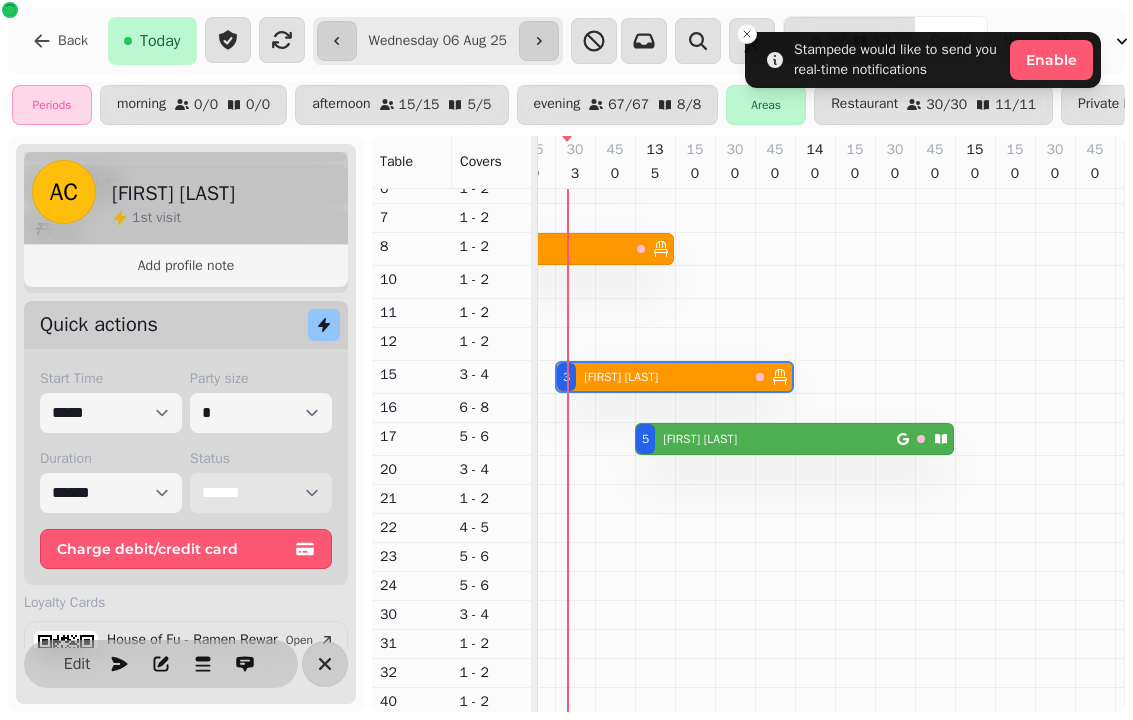 scroll, scrollTop: 0, scrollLeft: 148, axis: horizontal 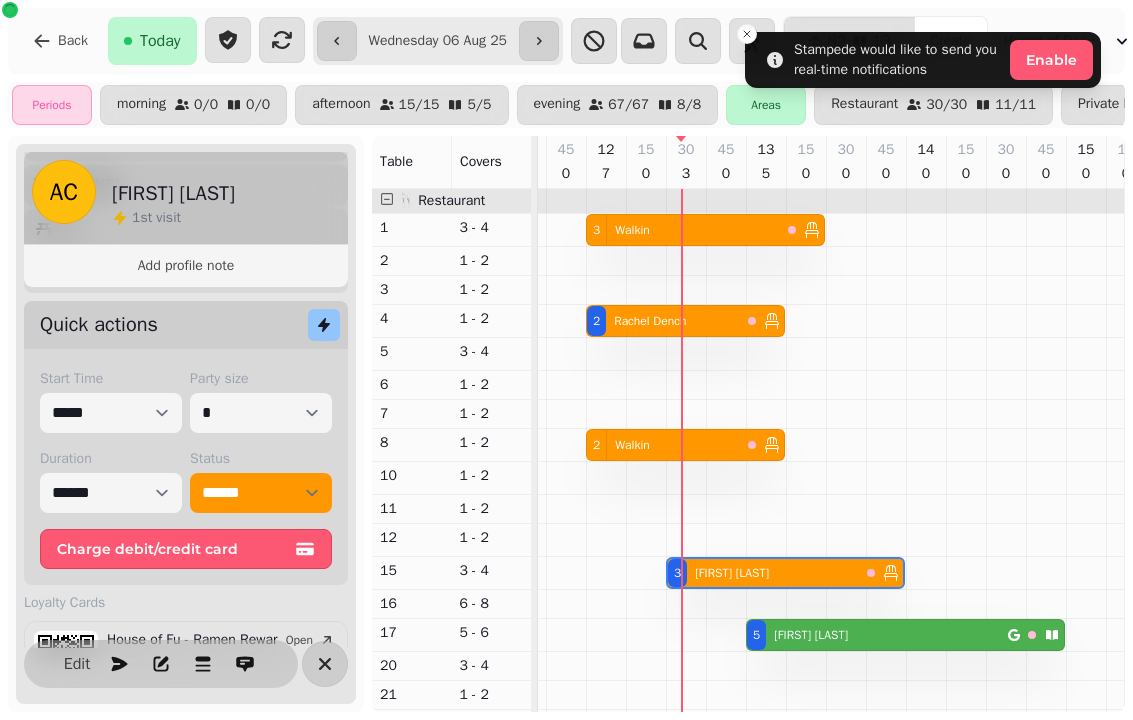select on "*" 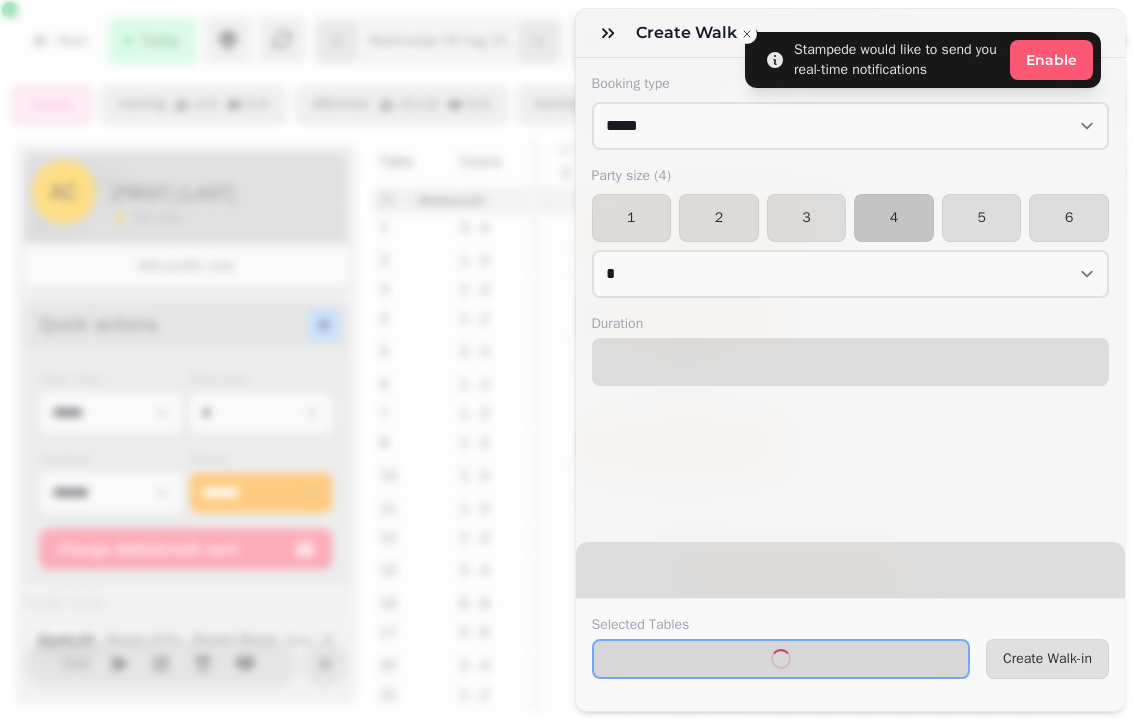click on "3" at bounding box center [807, 218] 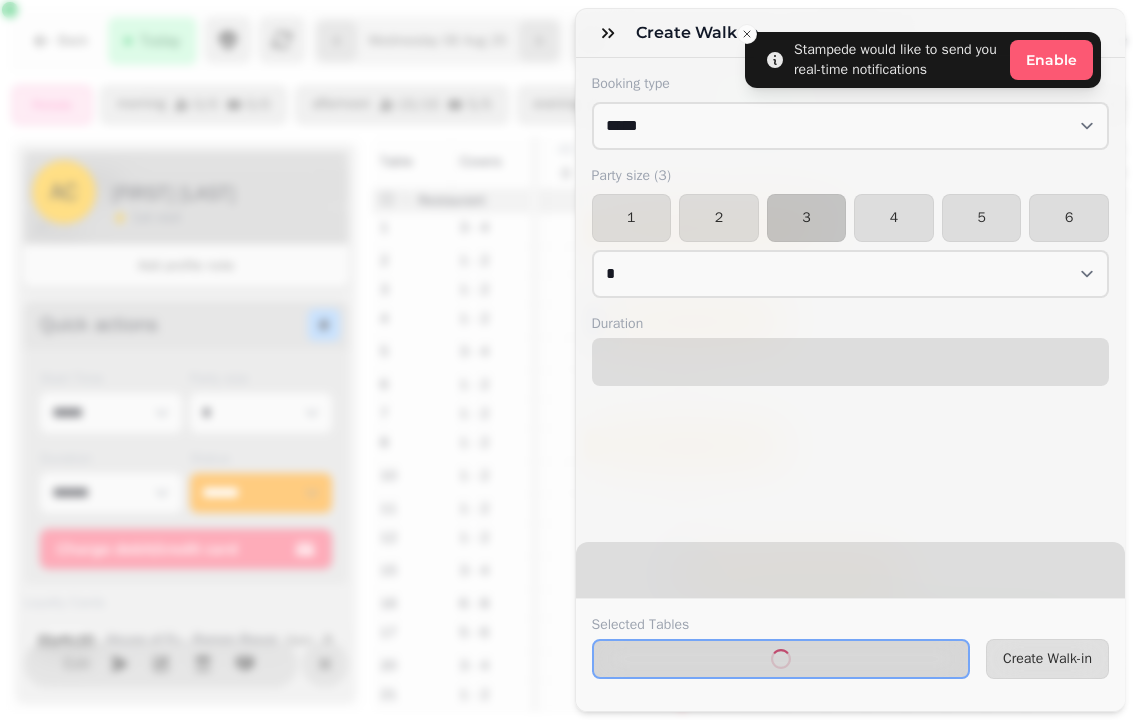 select on "****" 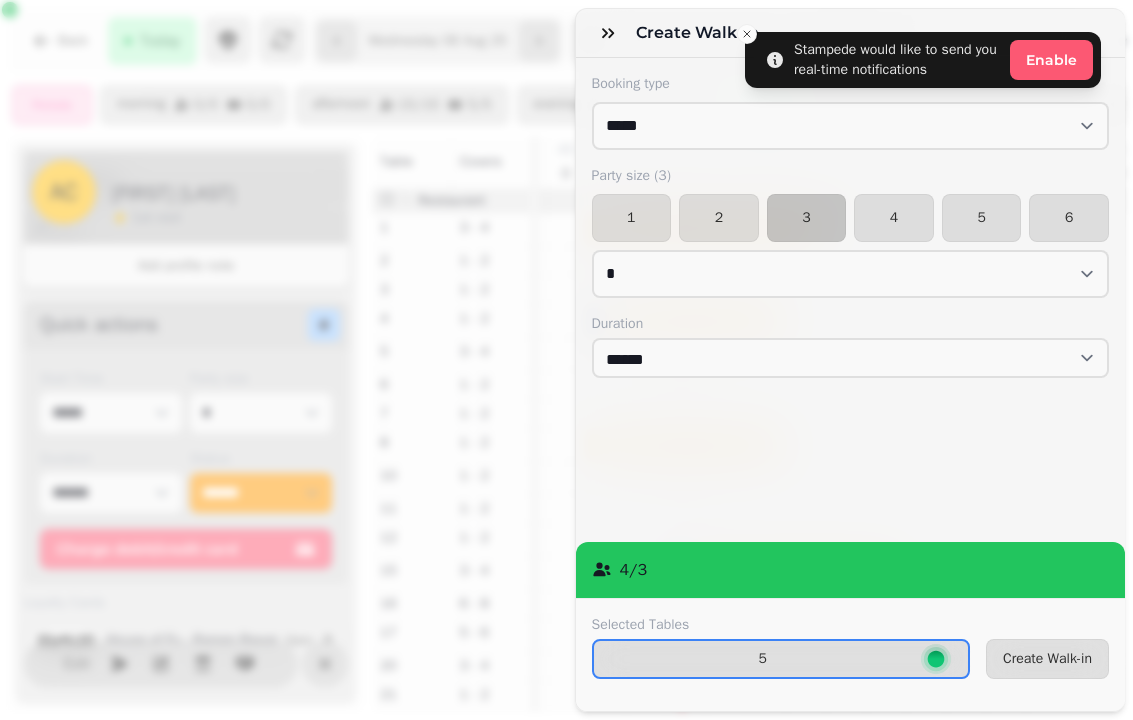 click on "Create Walk-in" at bounding box center [1047, 659] 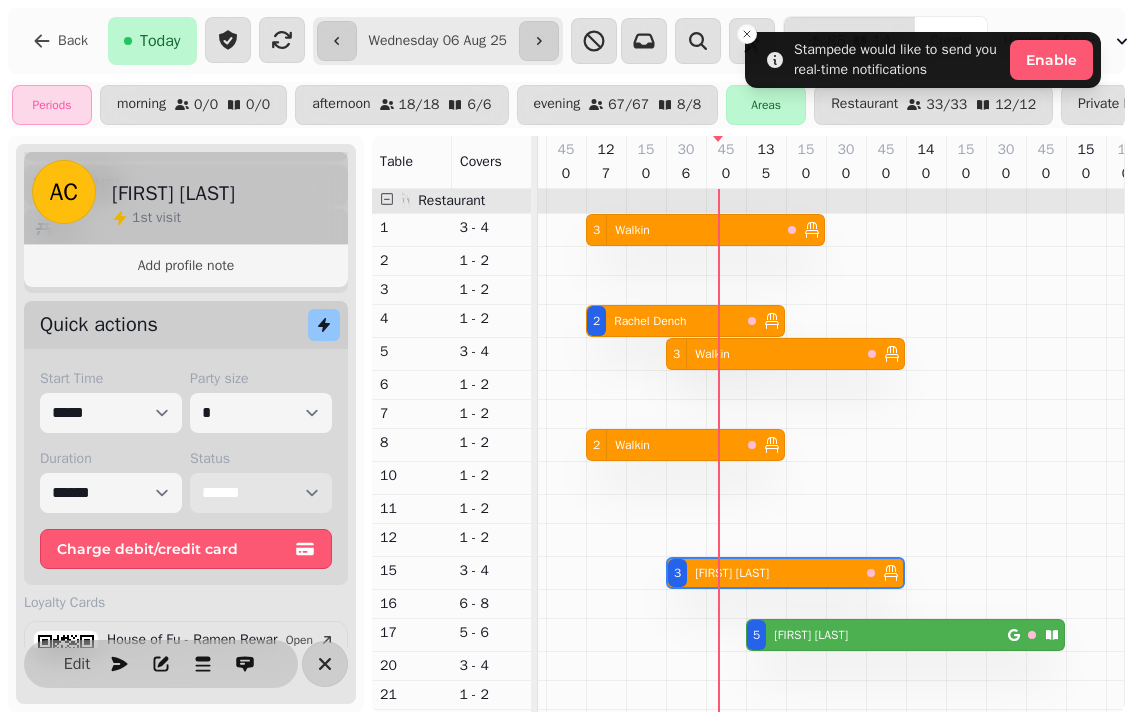 scroll, scrollTop: 138, scrollLeft: 32, axis: both 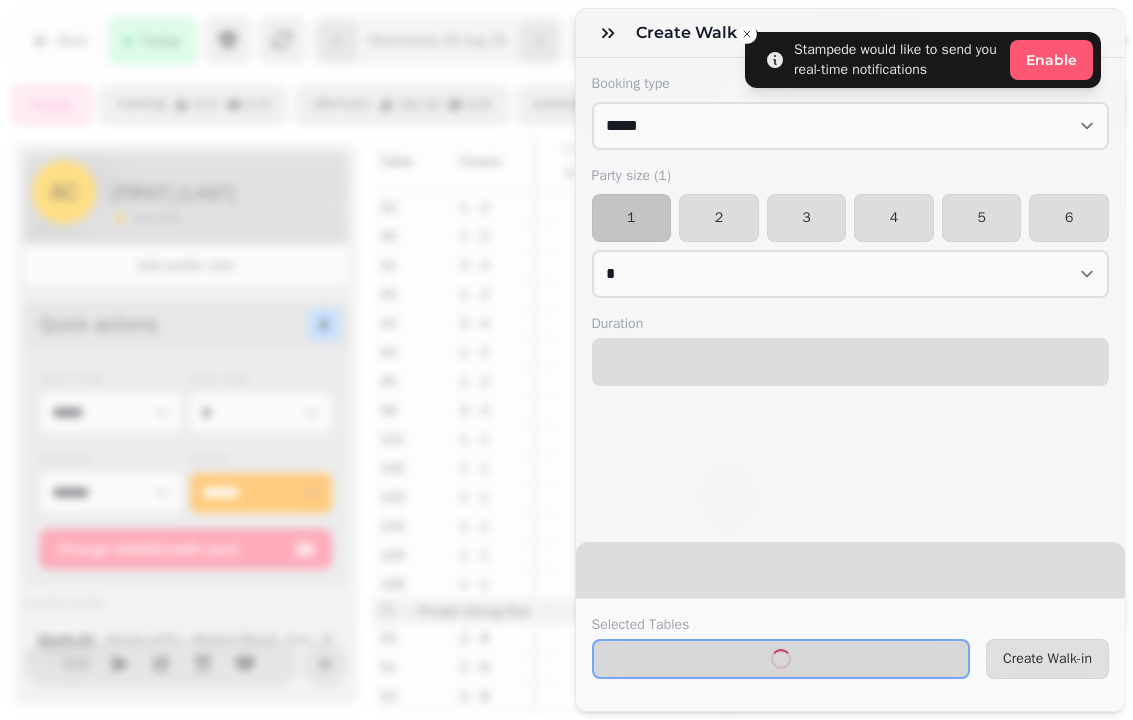 select on "****" 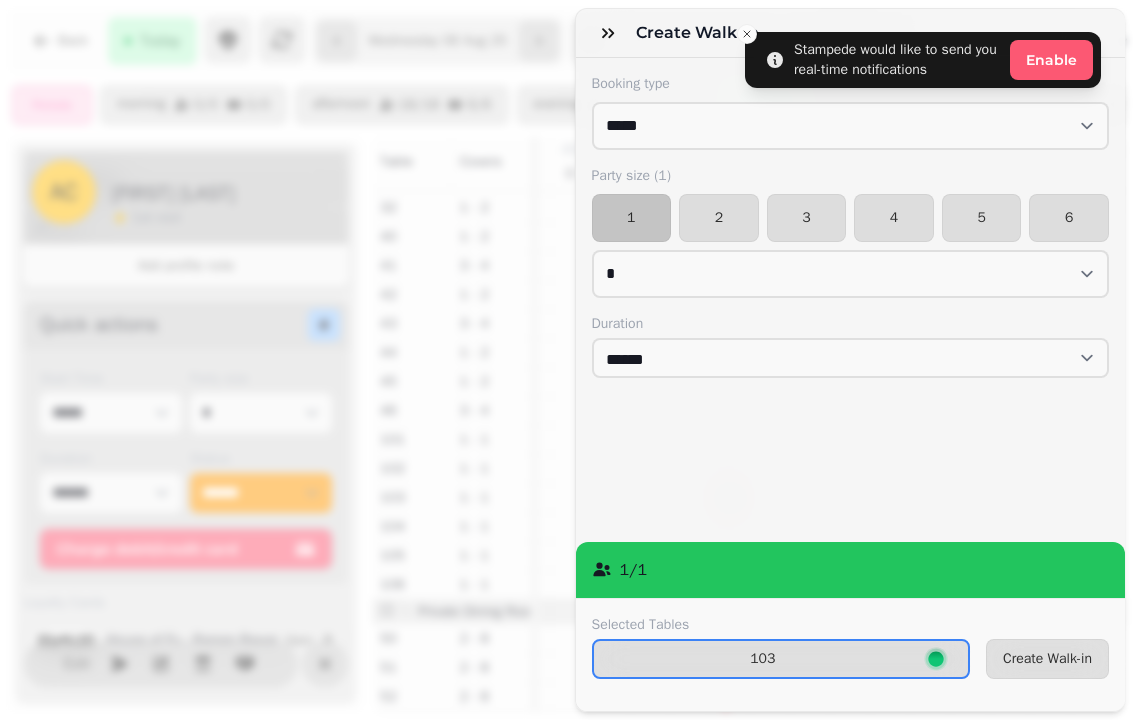 click on "Create Walk-in" at bounding box center (1047, 659) 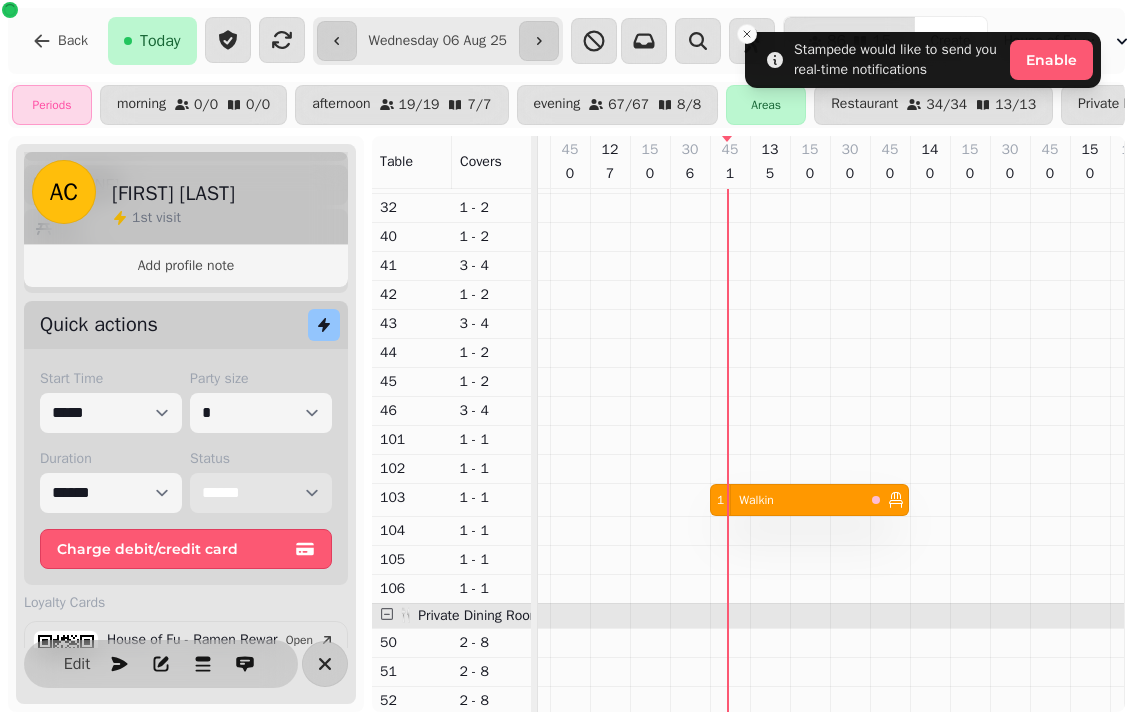 scroll, scrollTop: 477, scrollLeft: 26, axis: both 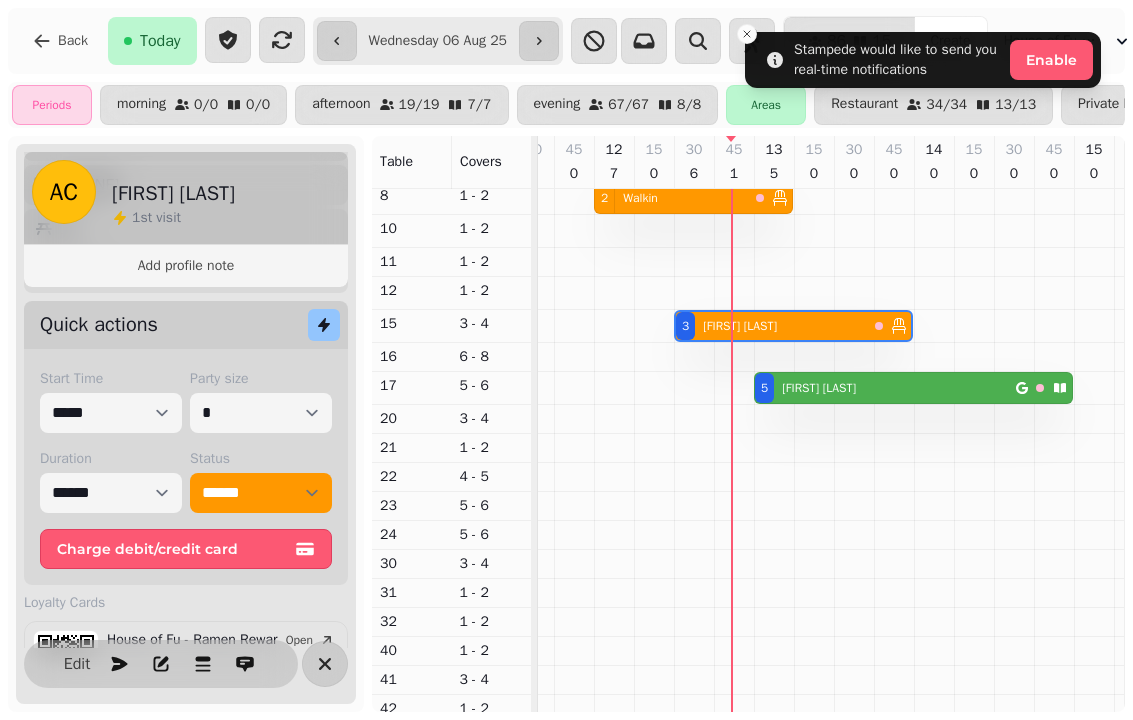click on "5 Marcel   Legane" at bounding box center (885, 388) 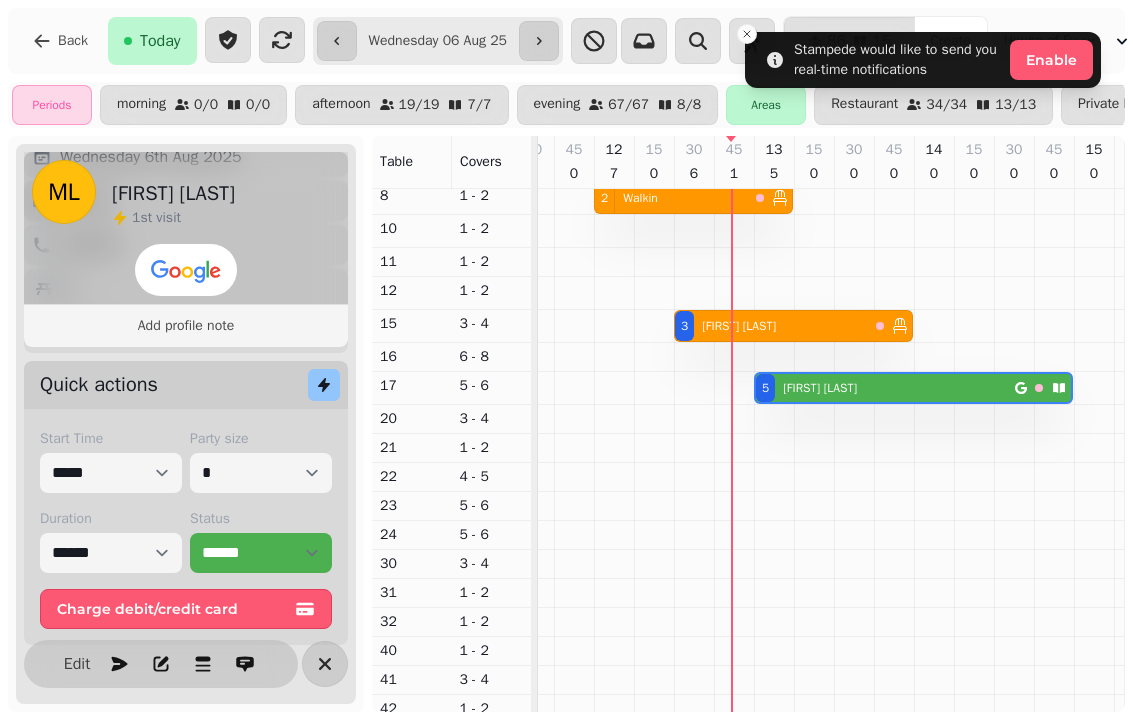 scroll, scrollTop: 0, scrollLeft: 227, axis: horizontal 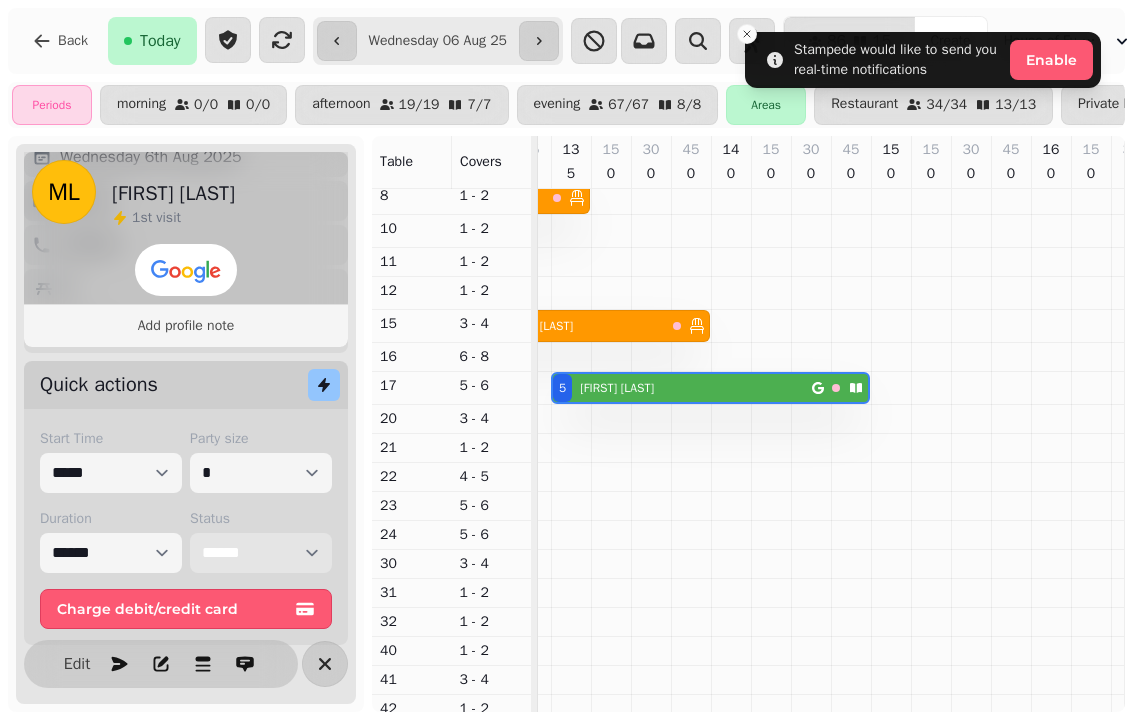 click on "**********" at bounding box center (261, 553) 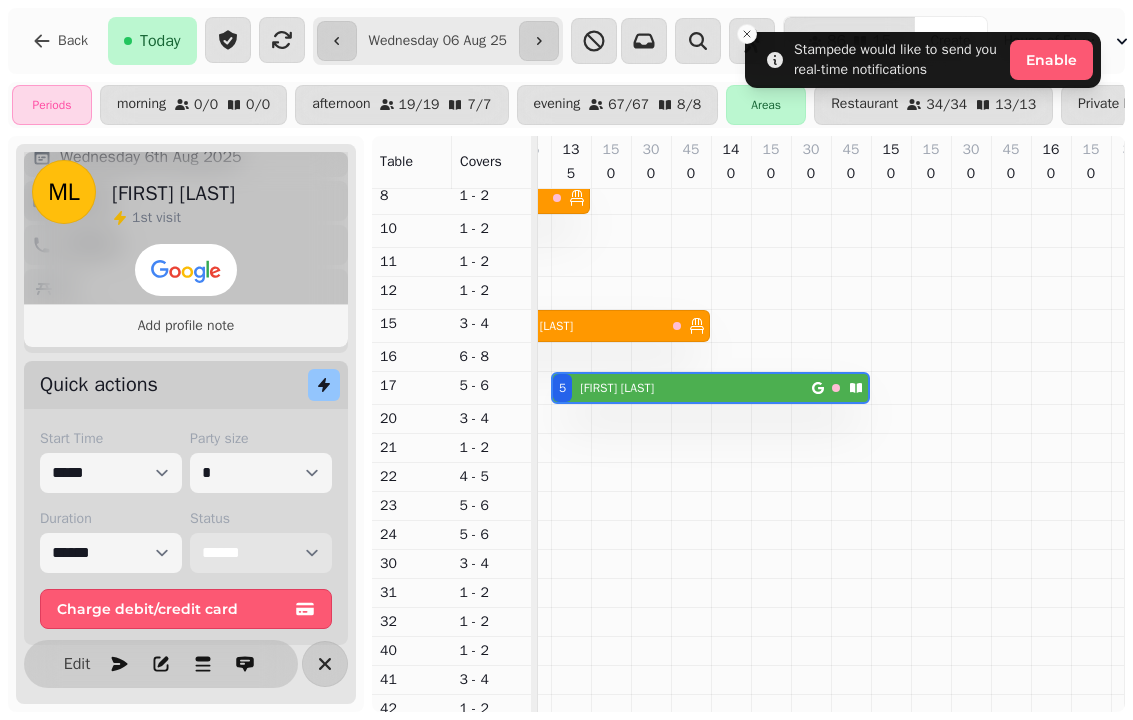 select on "******" 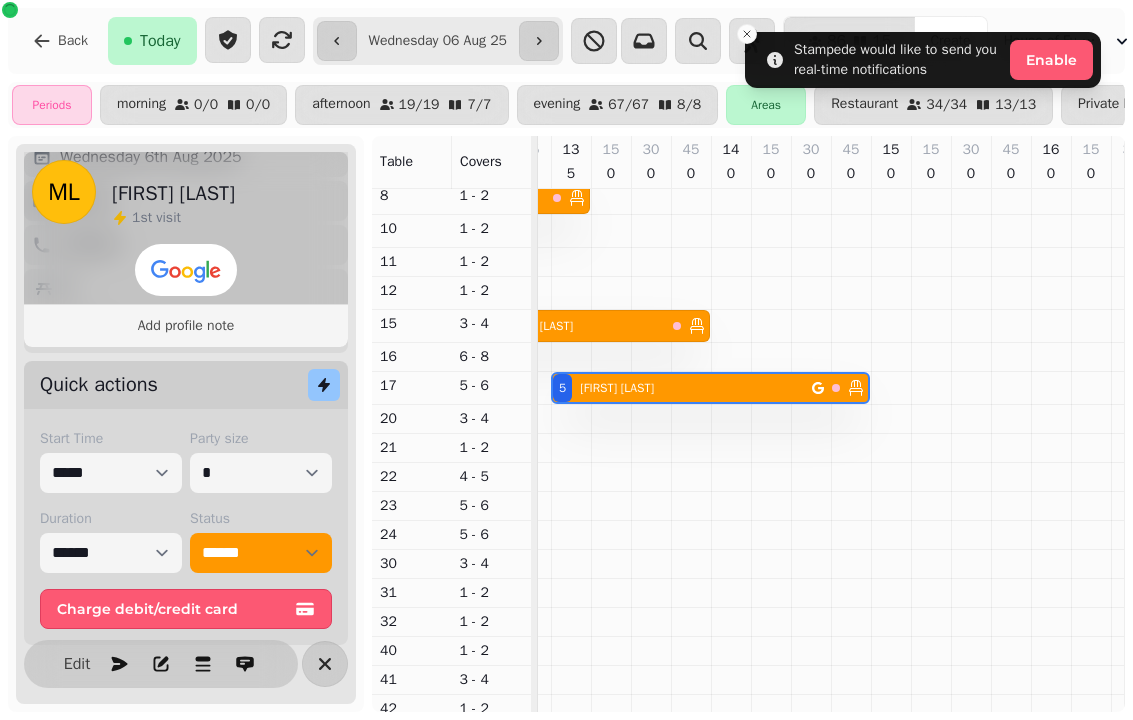 click 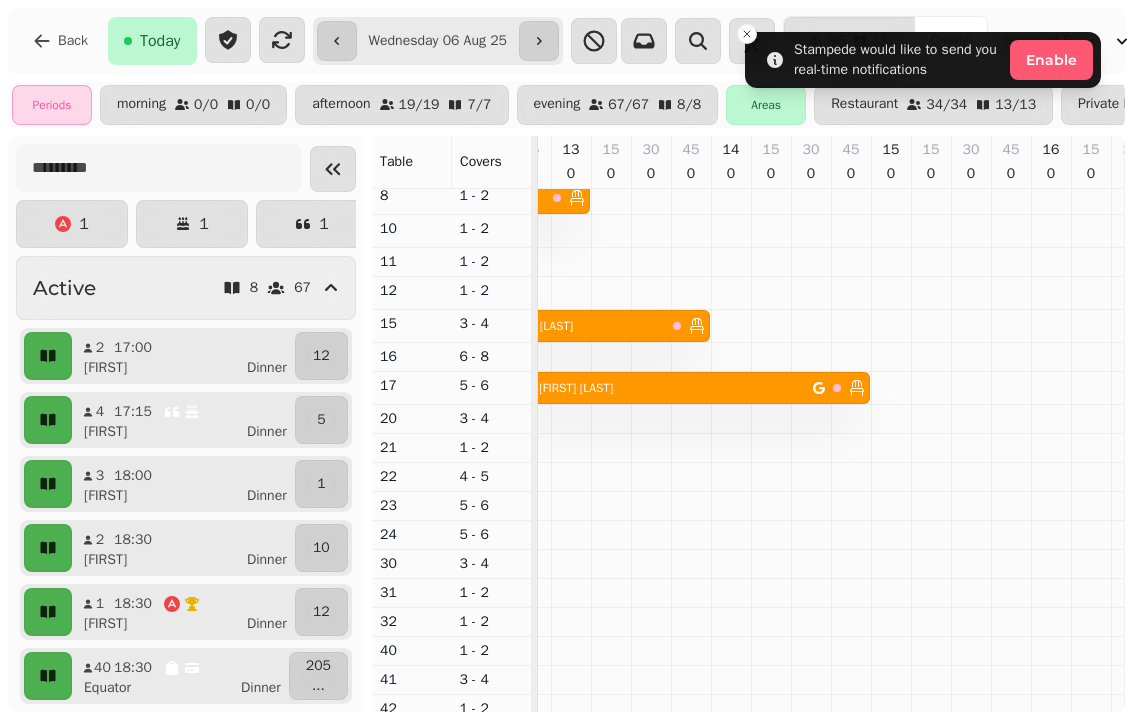 scroll, scrollTop: 219, scrollLeft: 124, axis: both 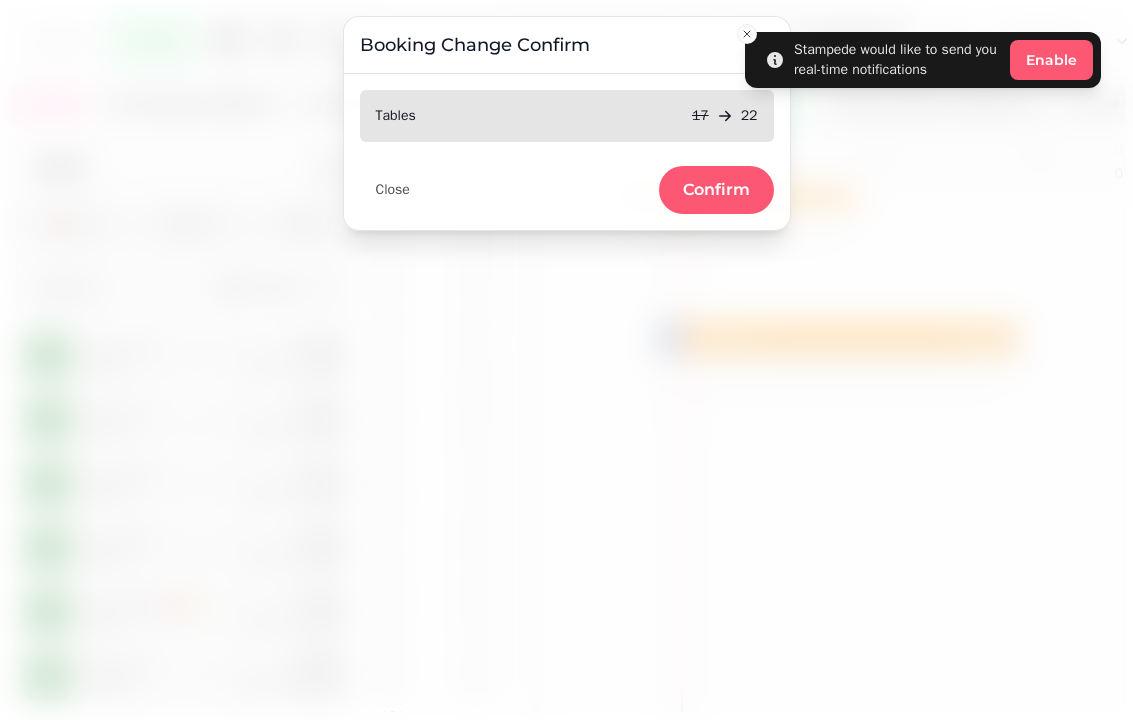 click on "Confirm" at bounding box center (716, 190) 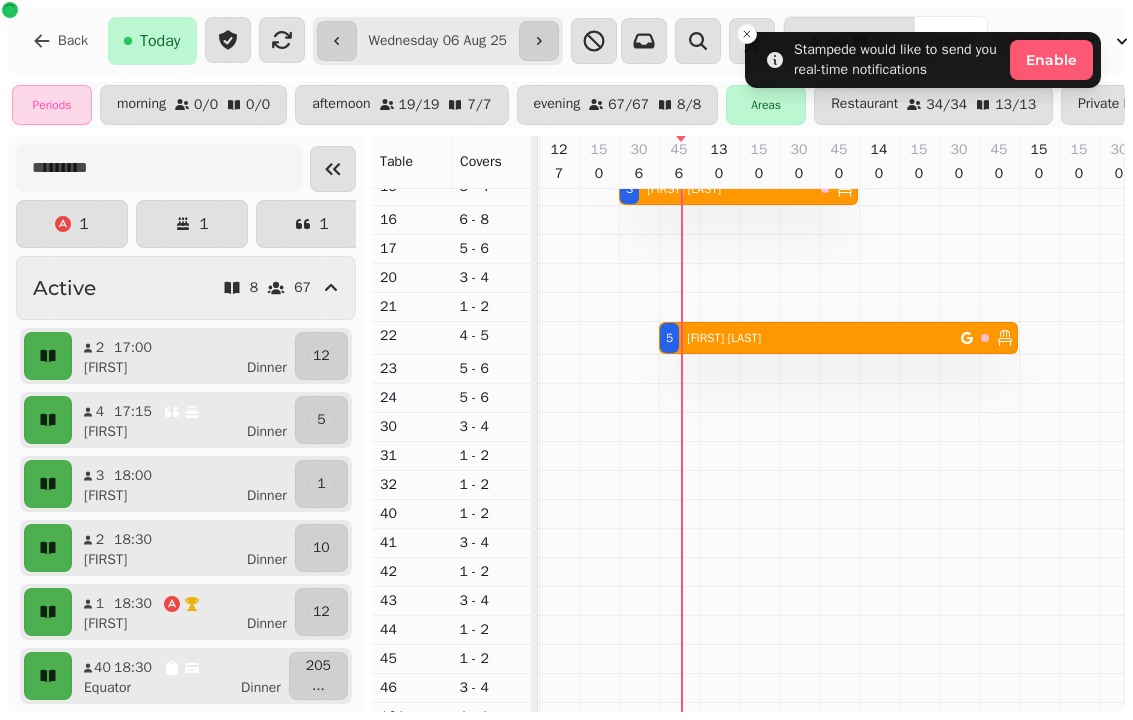 scroll, scrollTop: 333, scrollLeft: 78, axis: both 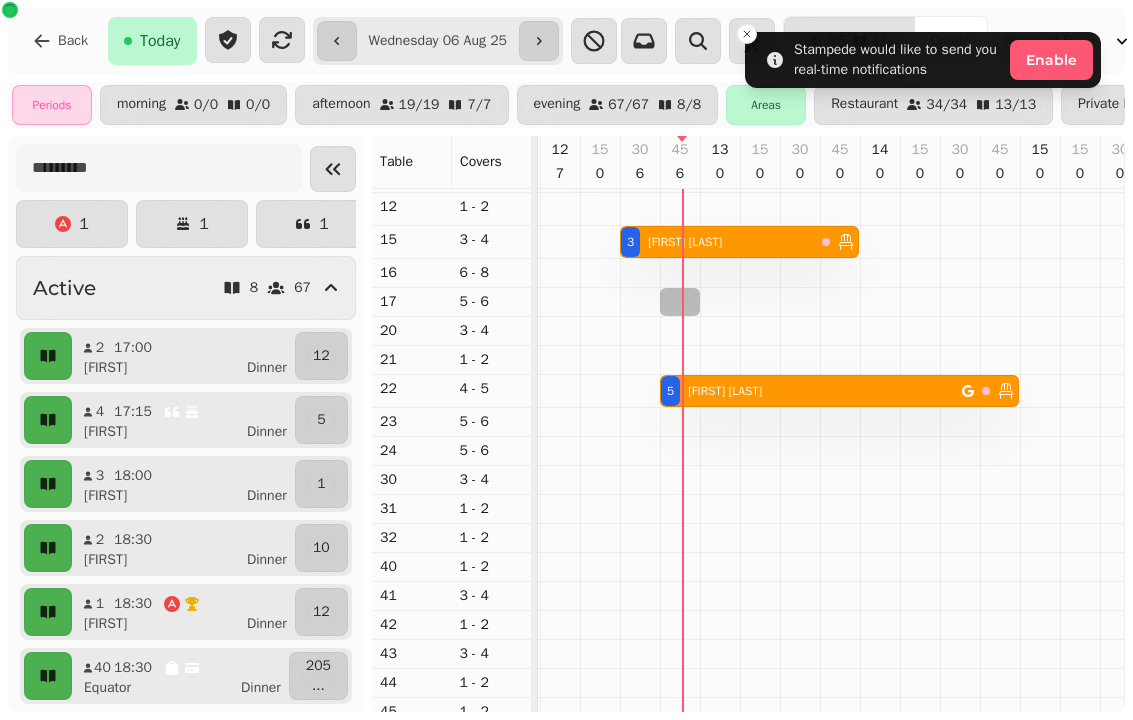 select on "*" 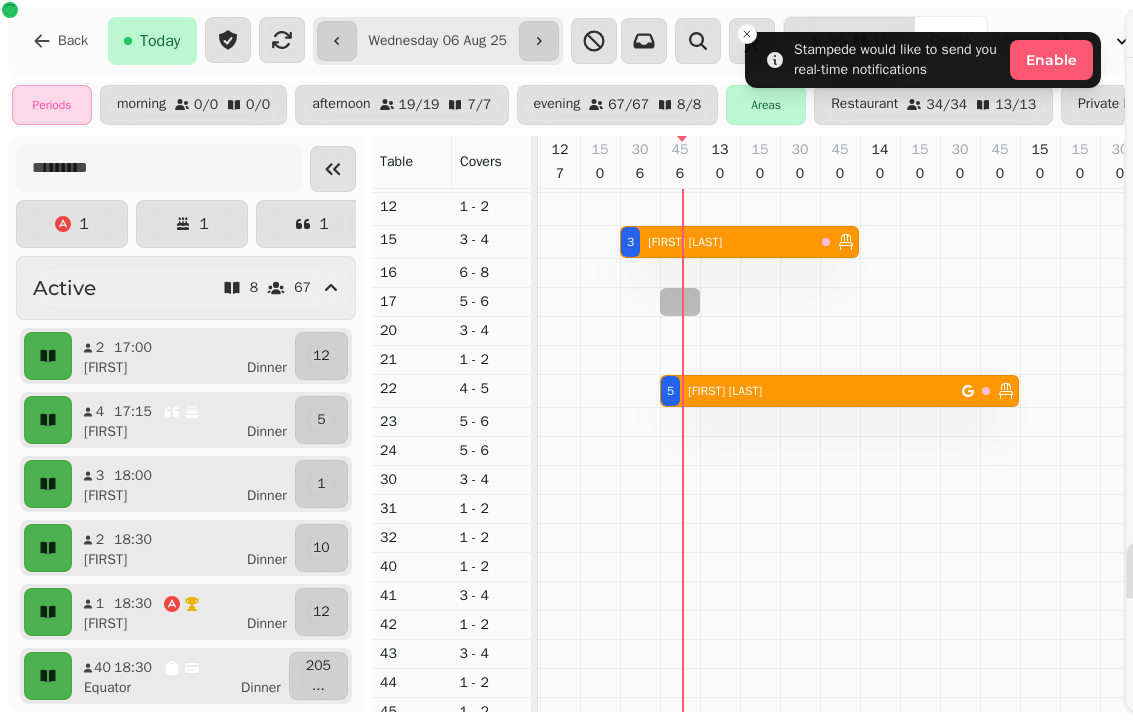 select on "****" 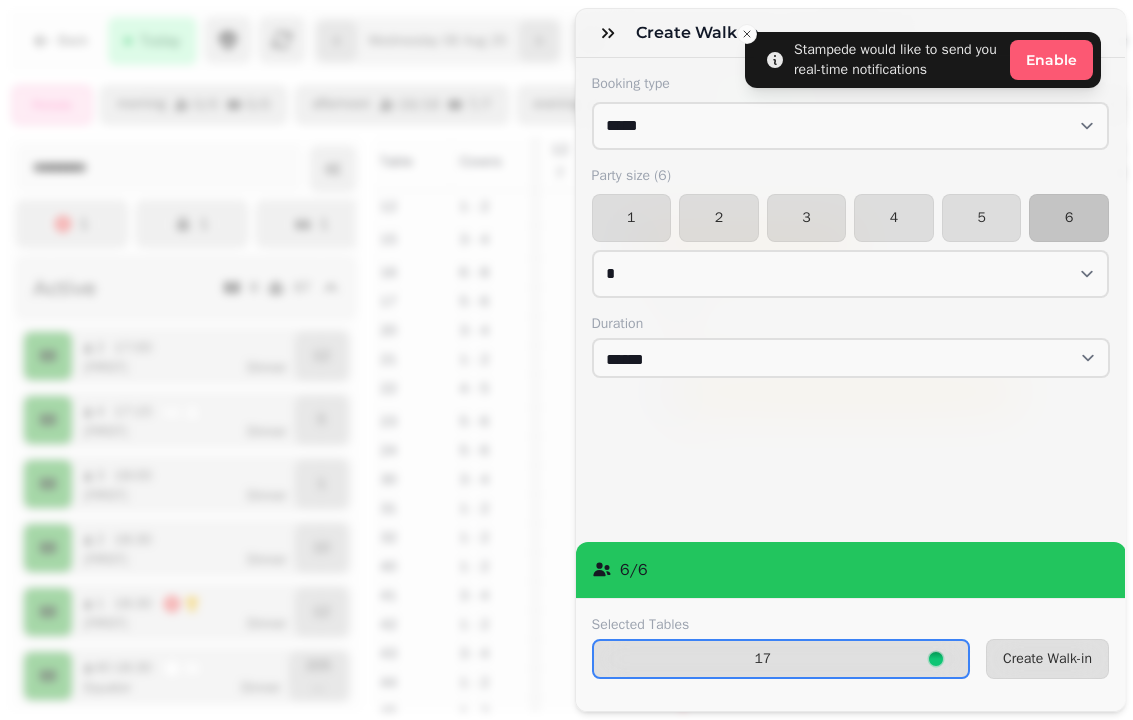 click on "4" at bounding box center [894, 218] 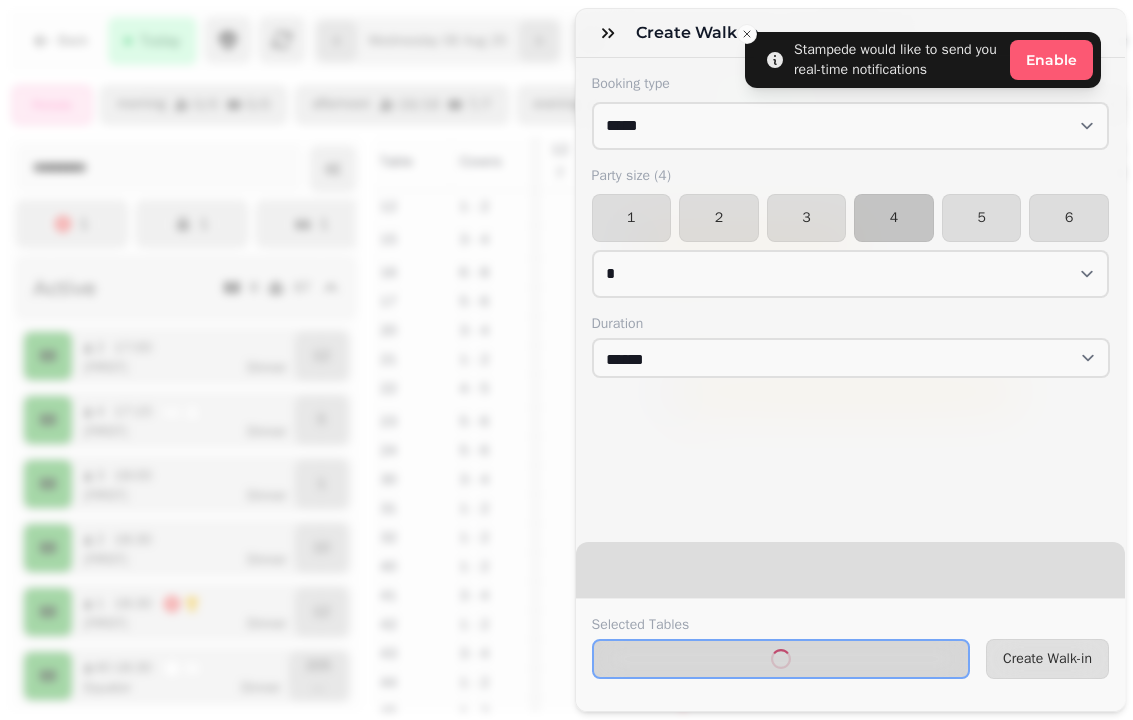click on "Create Walk-in" at bounding box center [1047, 659] 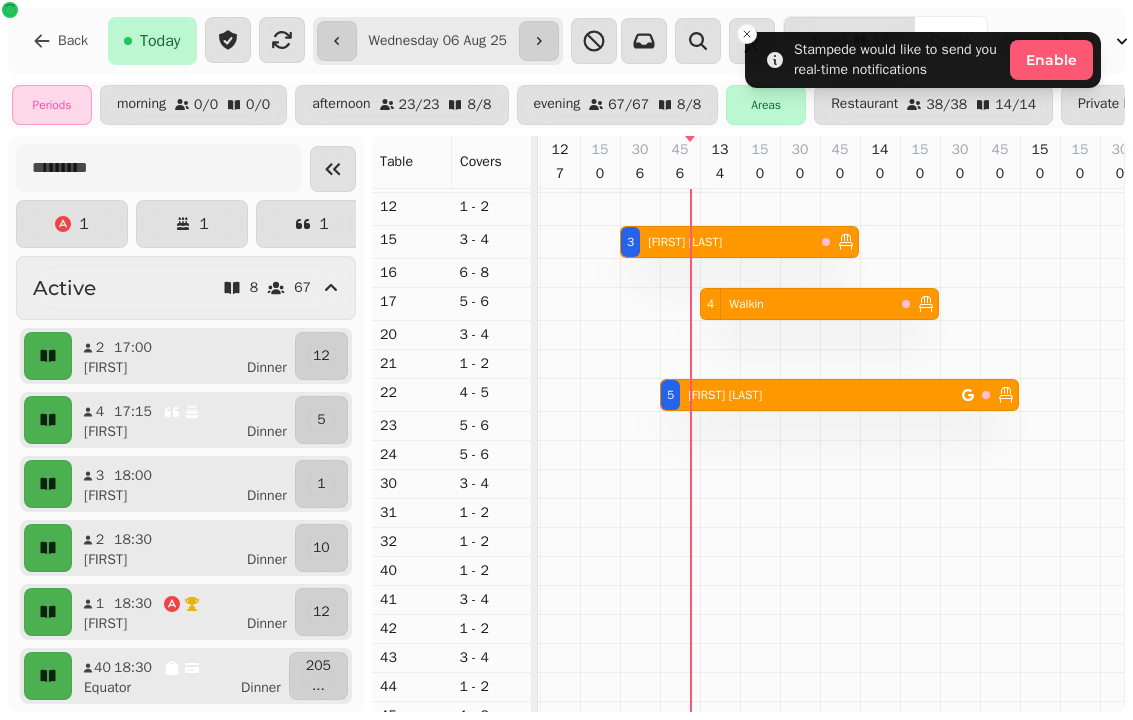 scroll, scrollTop: 314, scrollLeft: 0, axis: vertical 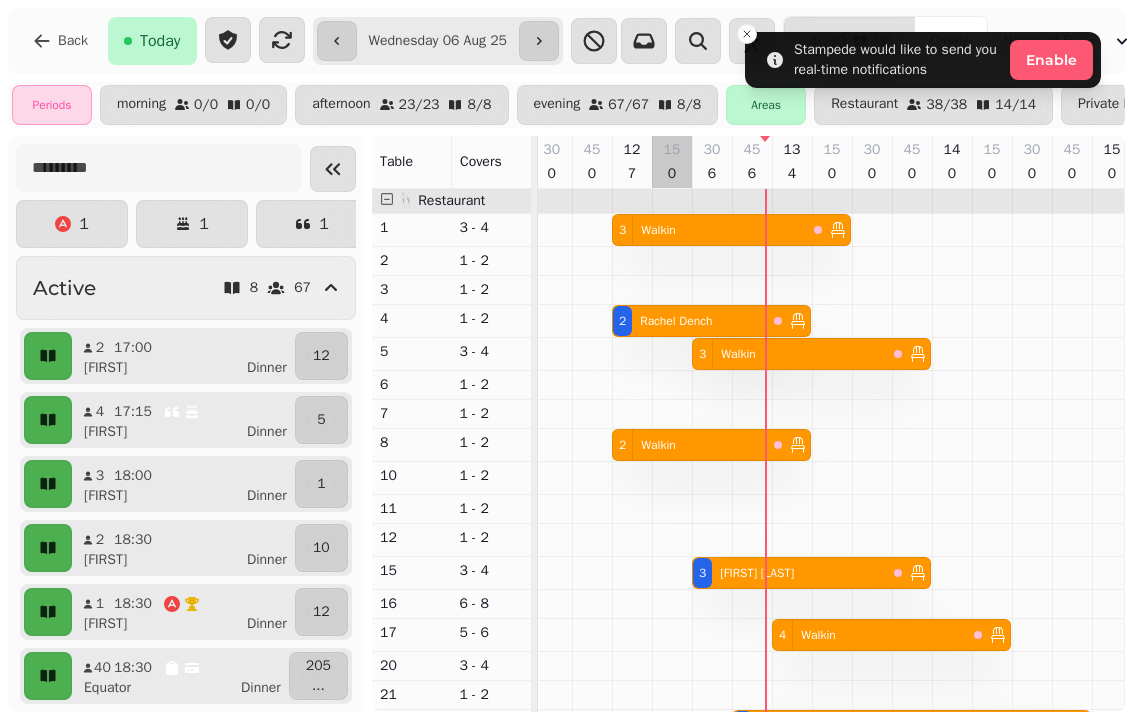 click at bounding box center [672, 1069] 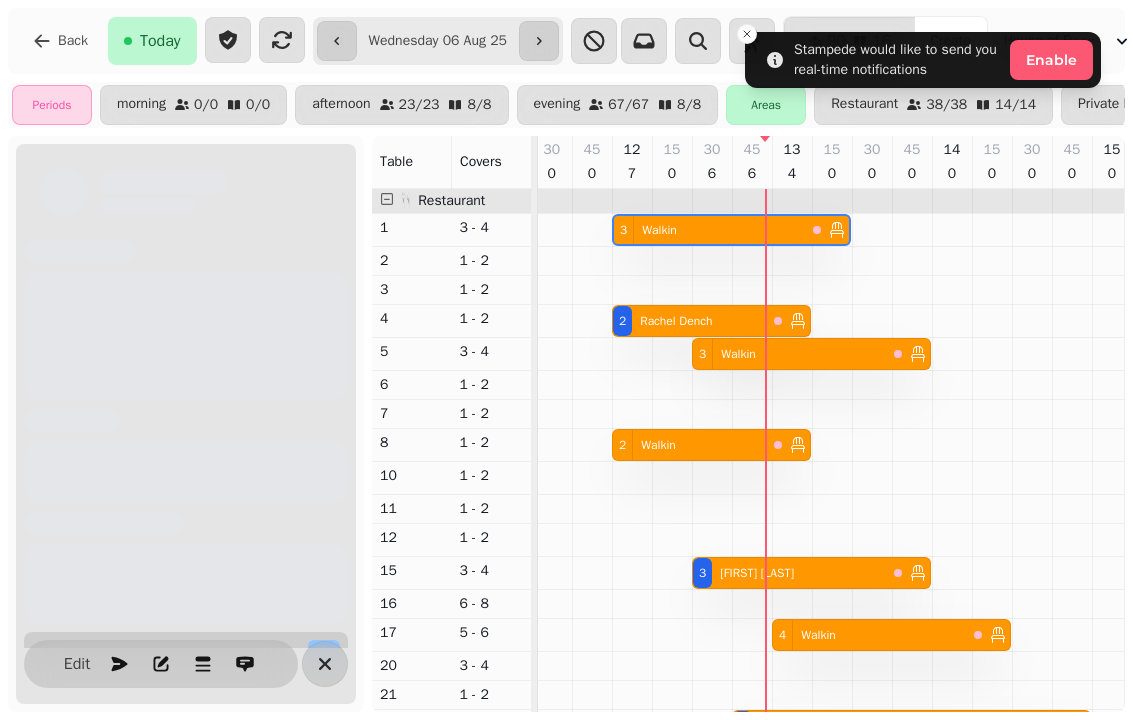 scroll, scrollTop: 0, scrollLeft: 67, axis: horizontal 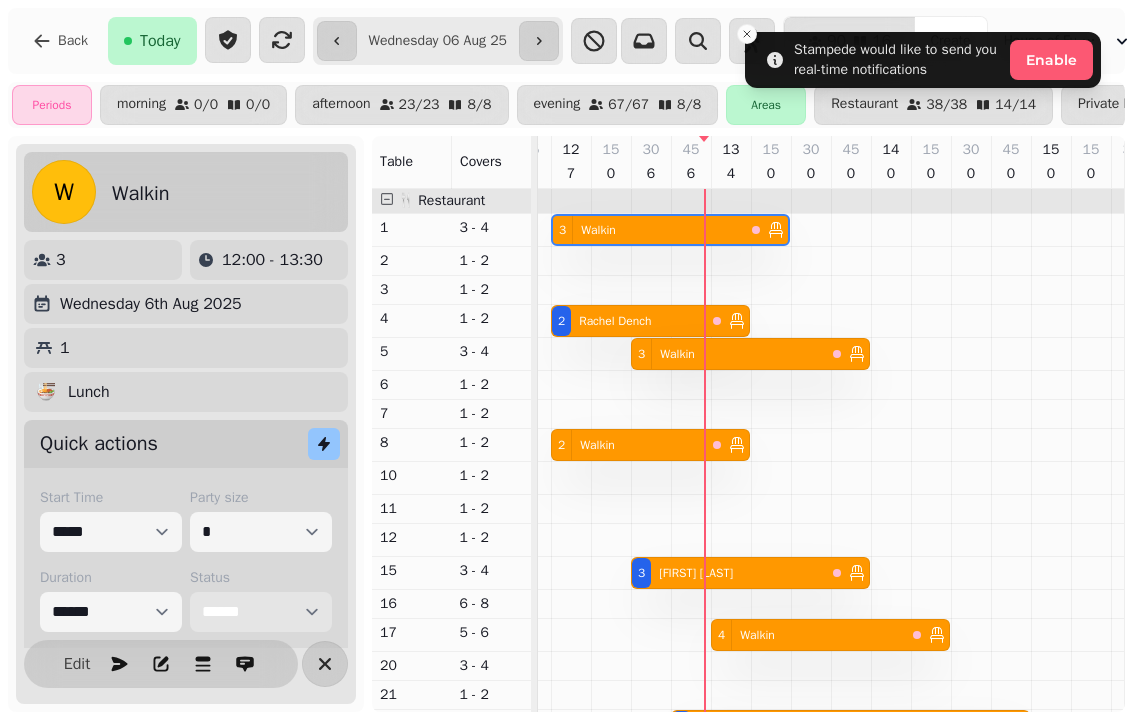 click on "**********" at bounding box center (261, 612) 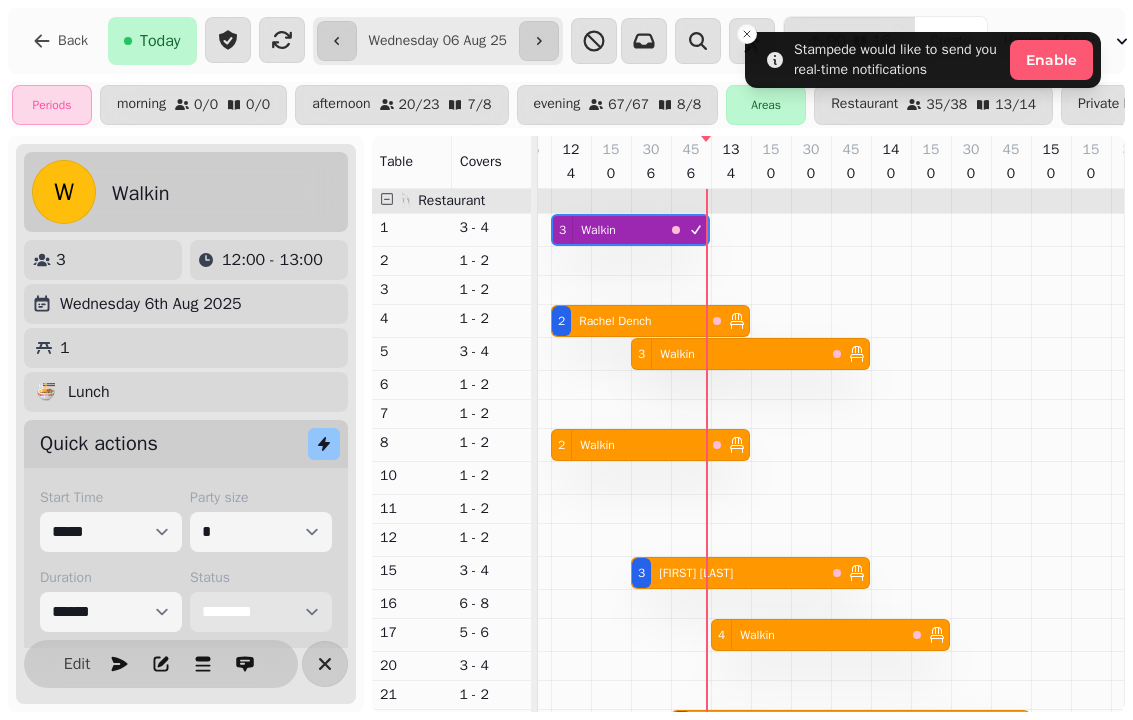 scroll, scrollTop: 202, scrollLeft: 31, axis: both 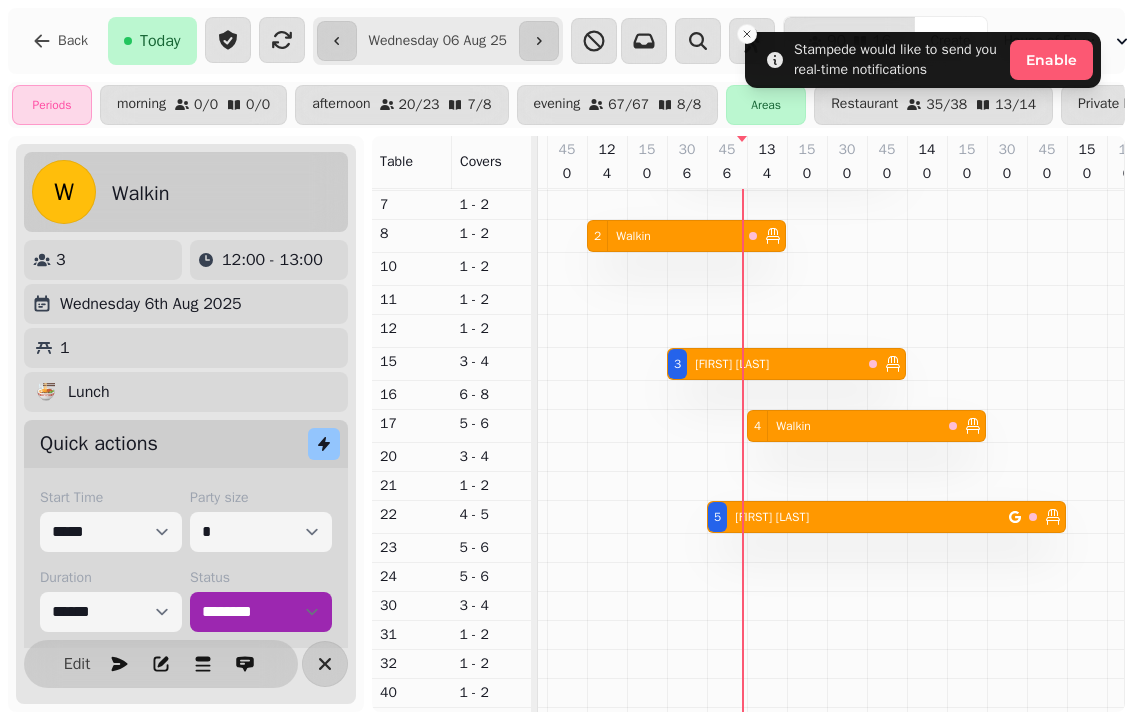 select on "*" 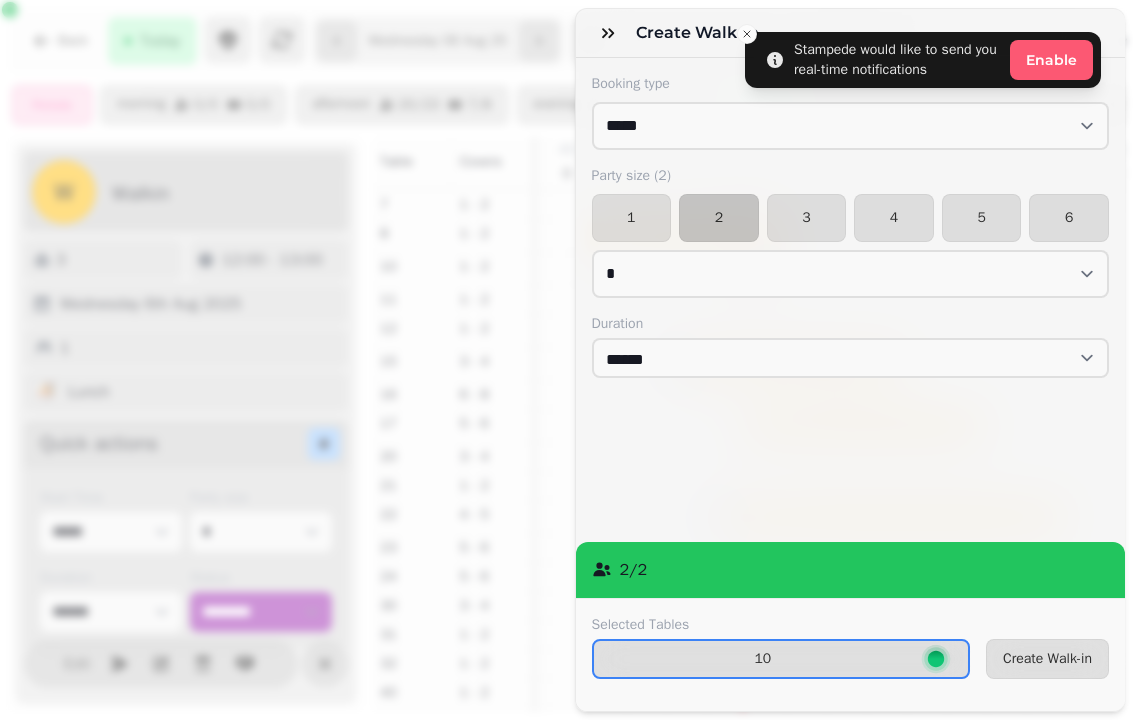 click on "Create Walk-in" at bounding box center [1047, 659] 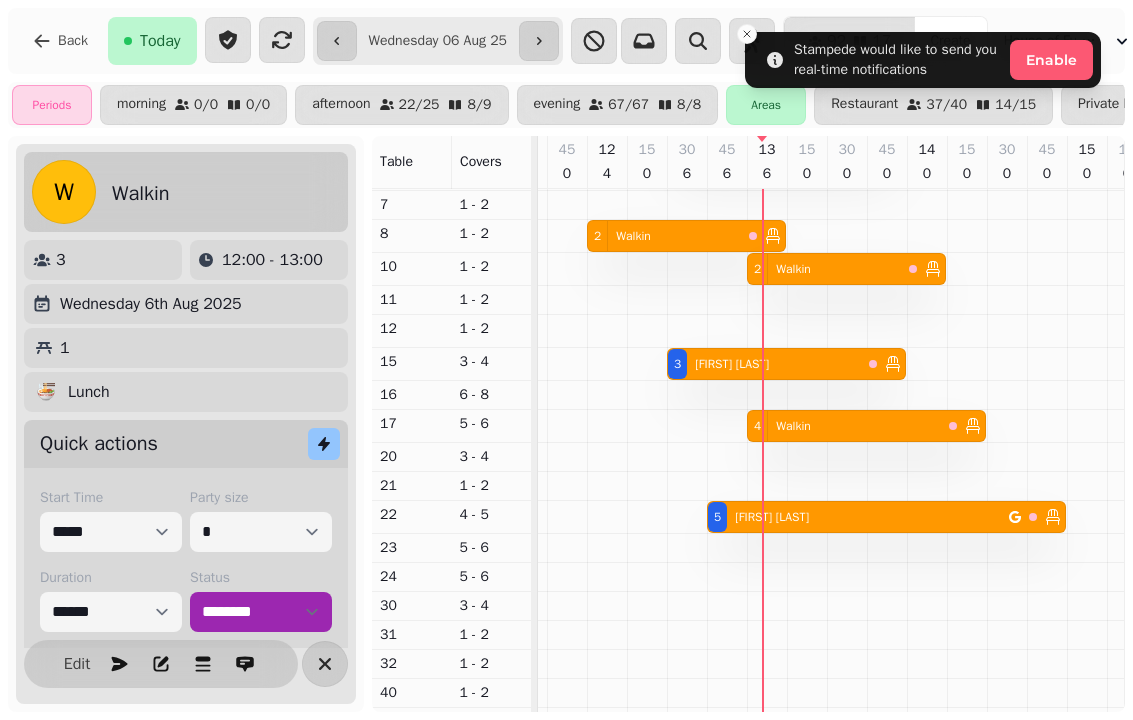 select on "*" 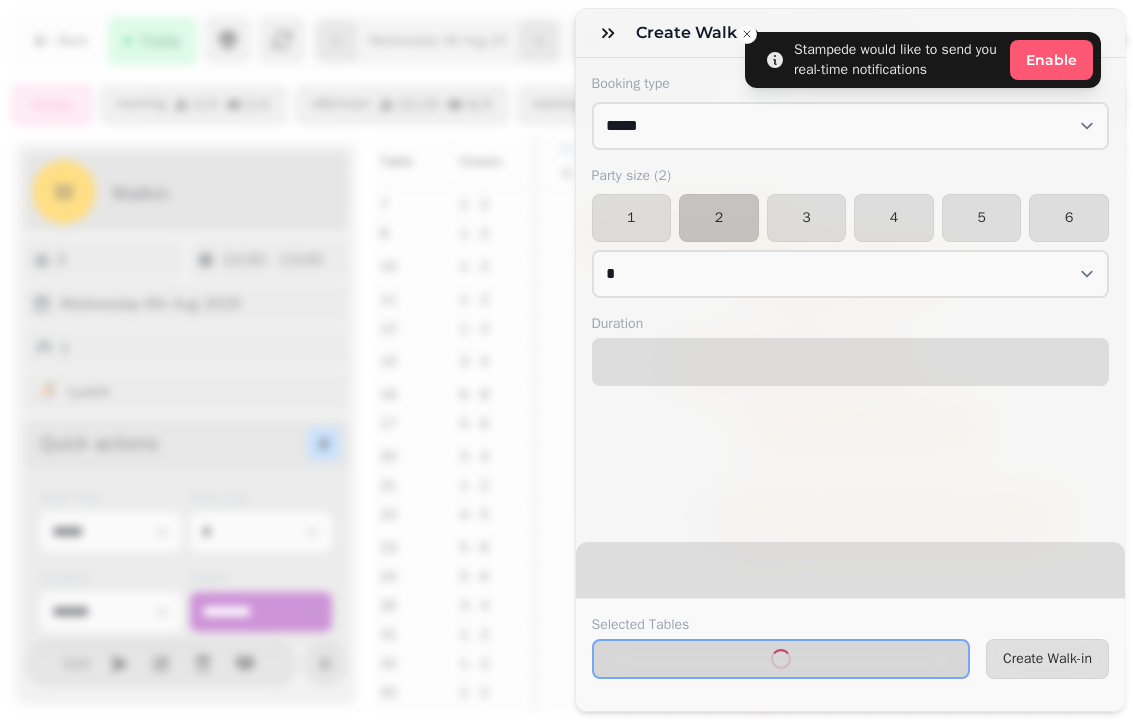 click on "1" at bounding box center [632, 218] 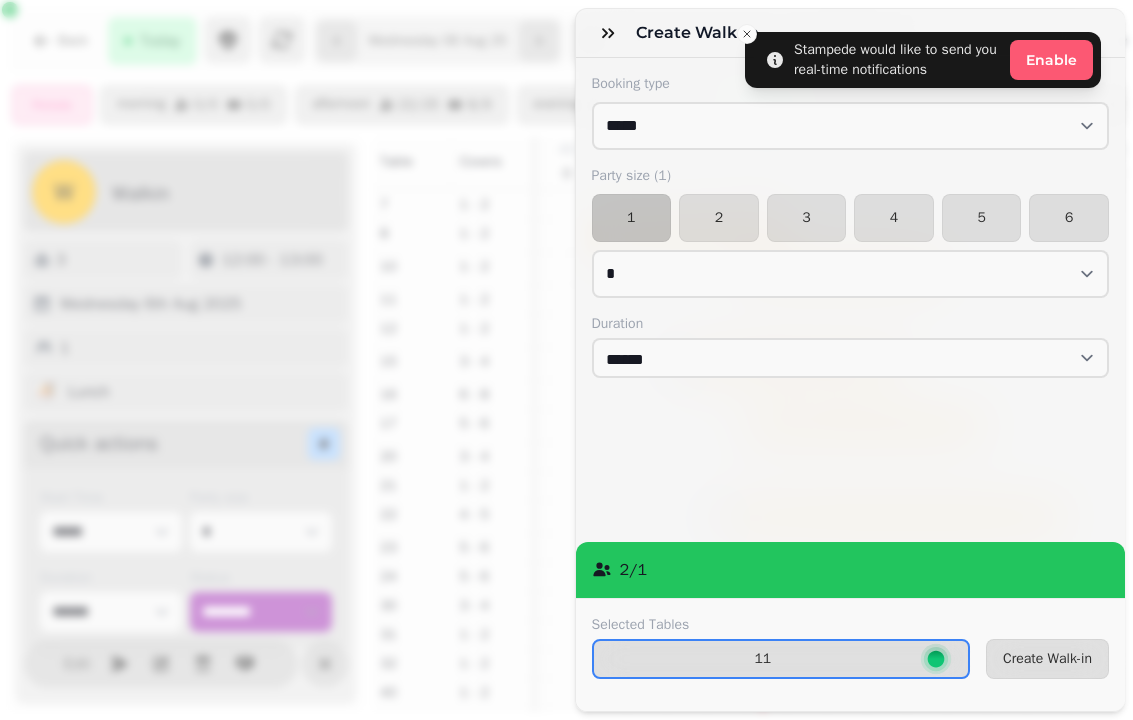 click on "Create Walk-in" at bounding box center [1047, 659] 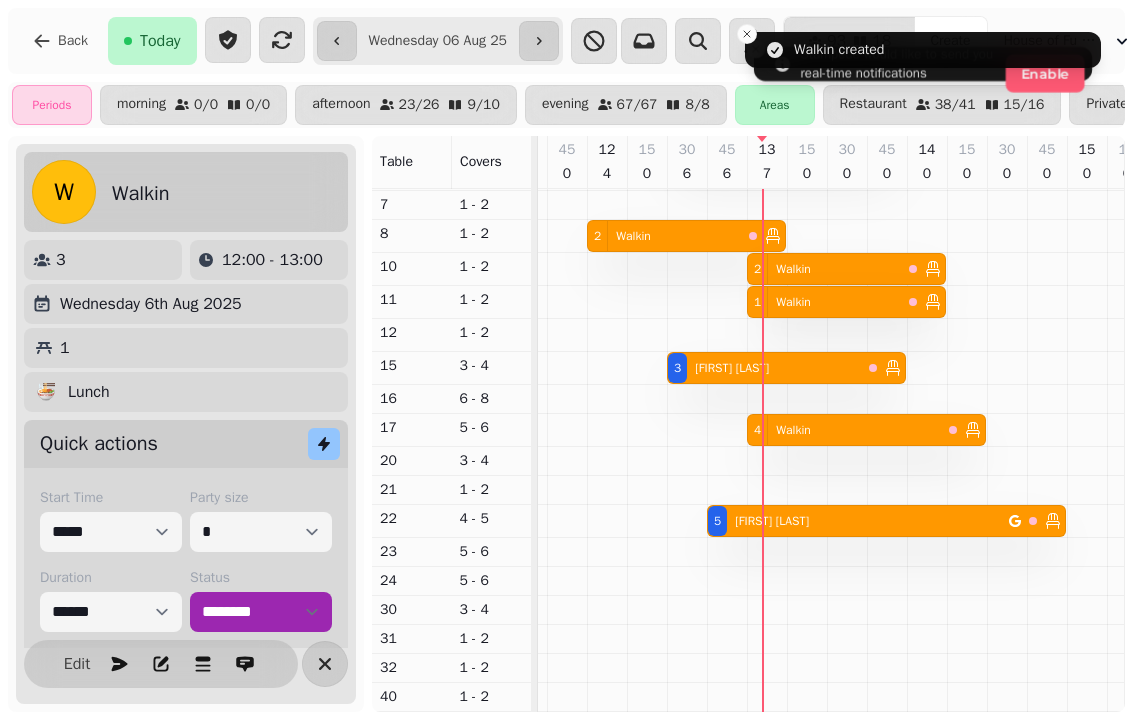 select on "*" 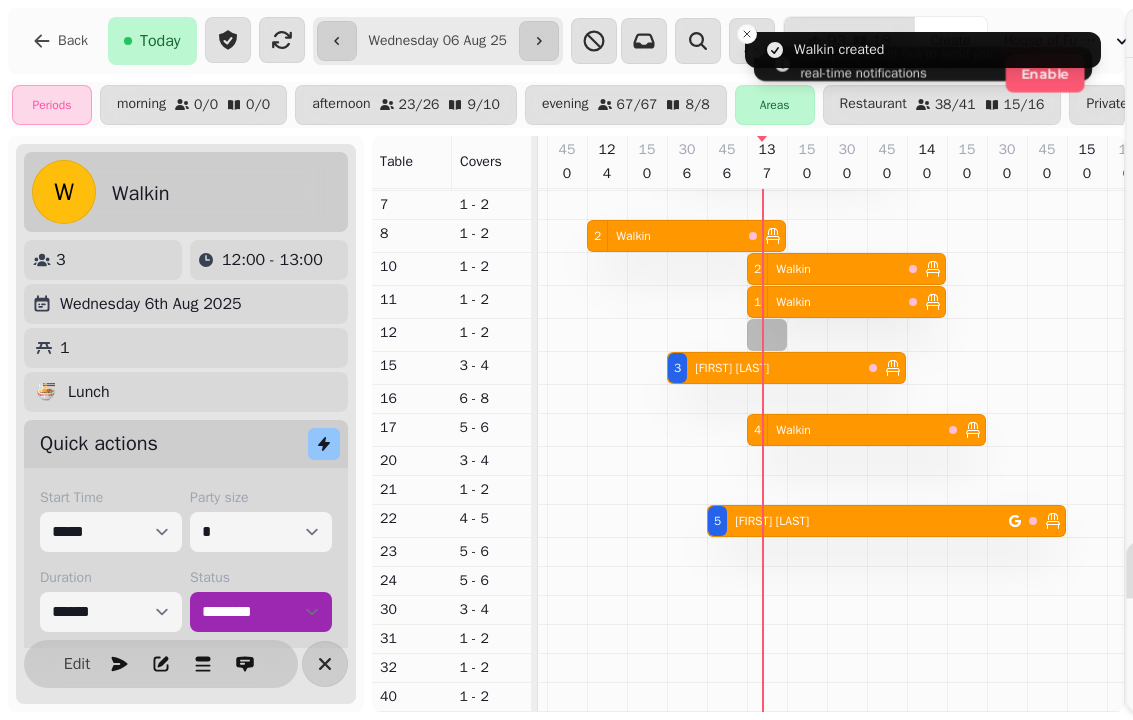select on "****" 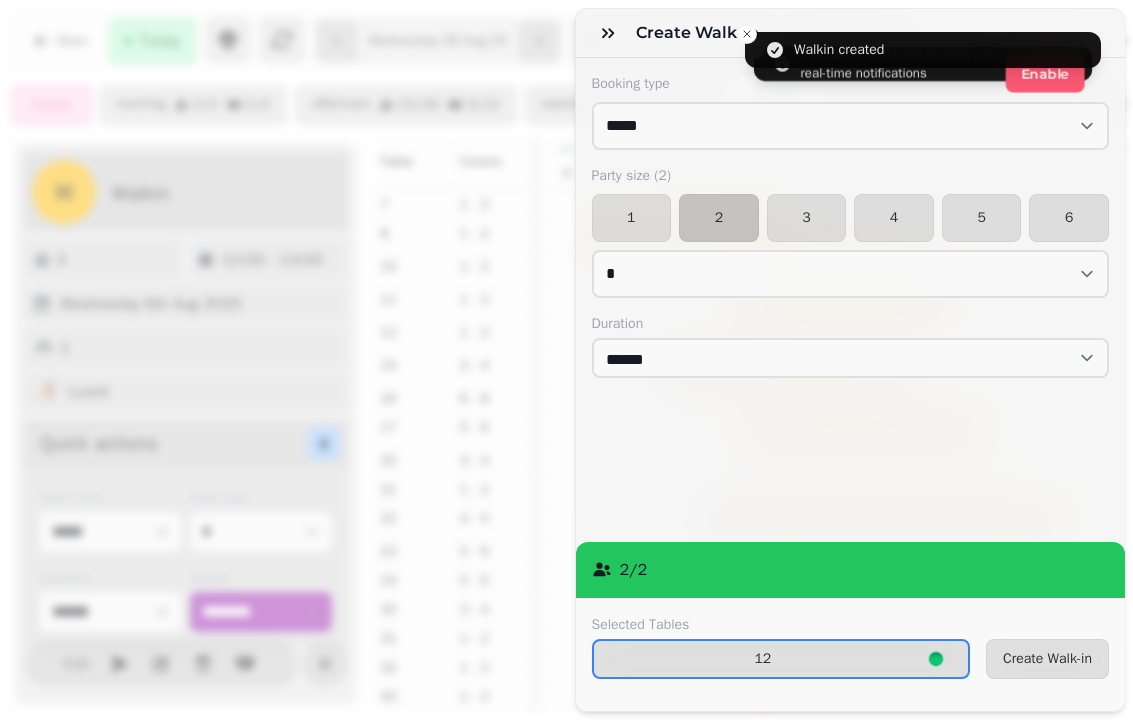 click on "Create Walk-in" at bounding box center (1047, 659) 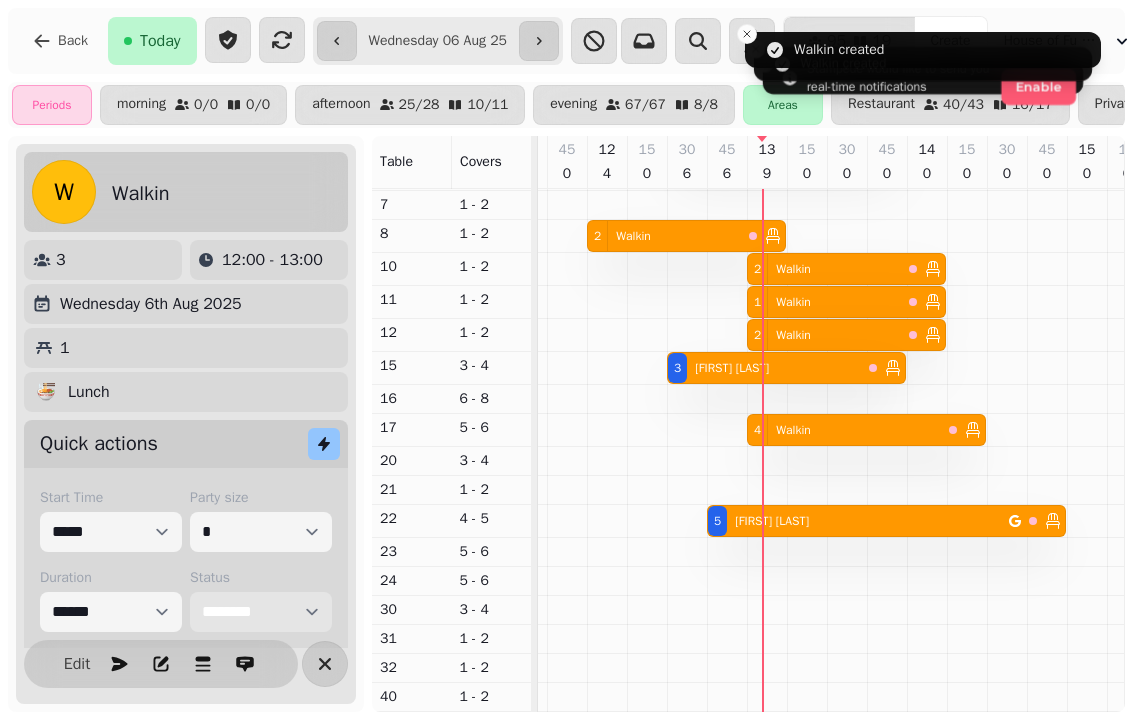 scroll, scrollTop: 76, scrollLeft: 24, axis: both 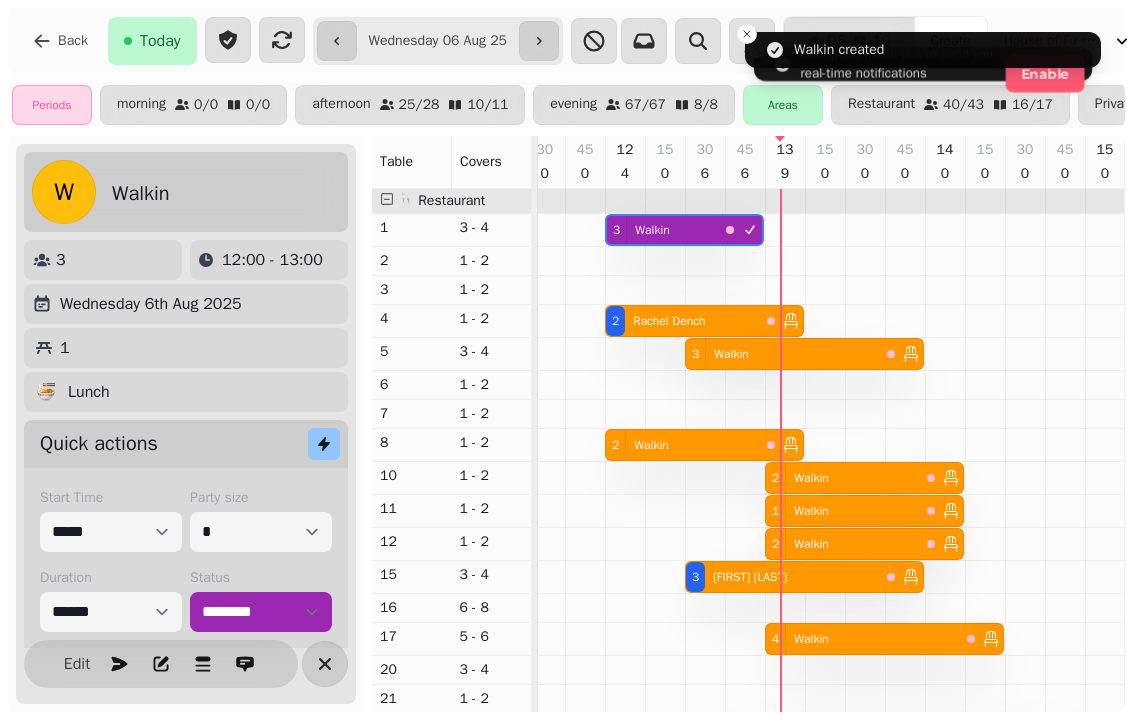 click on "2 Rachel   Dench" at bounding box center (682, 321) 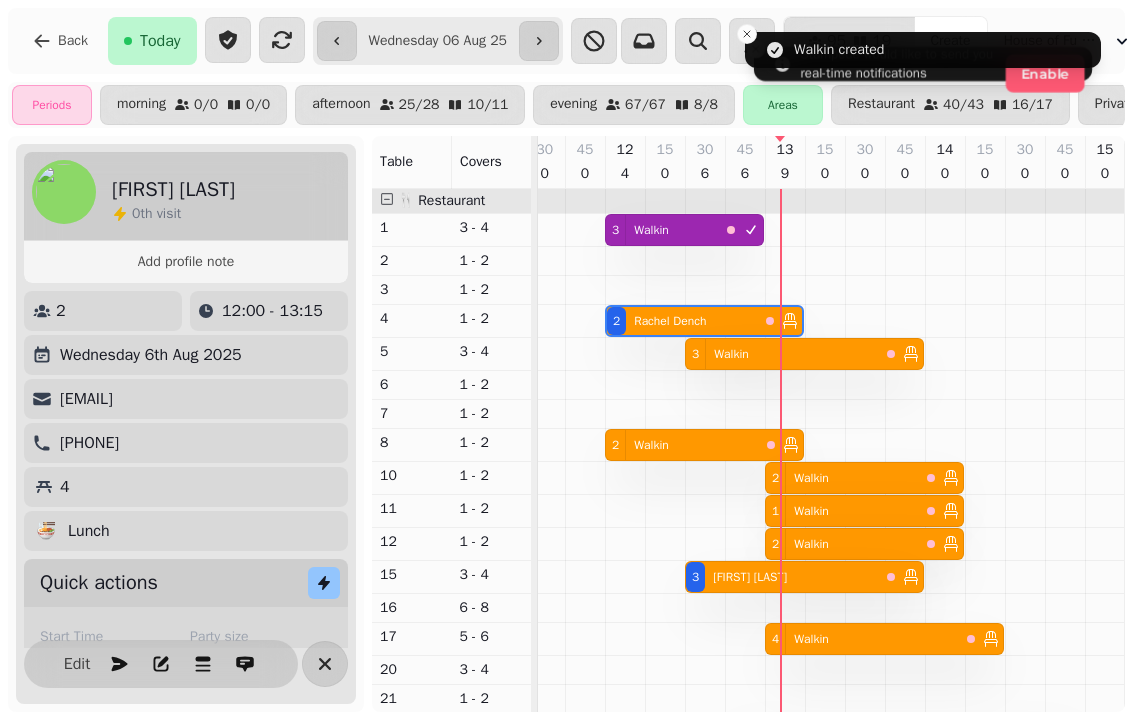 scroll, scrollTop: 0, scrollLeft: 67, axis: horizontal 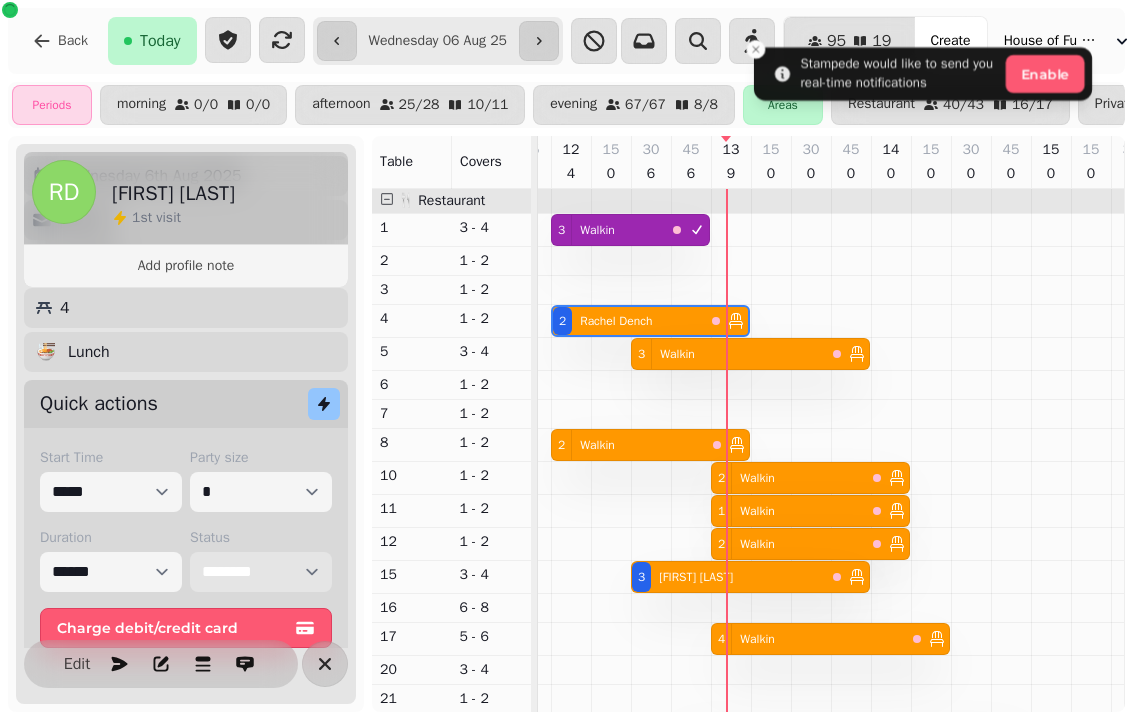 click on "**********" at bounding box center (261, 572) 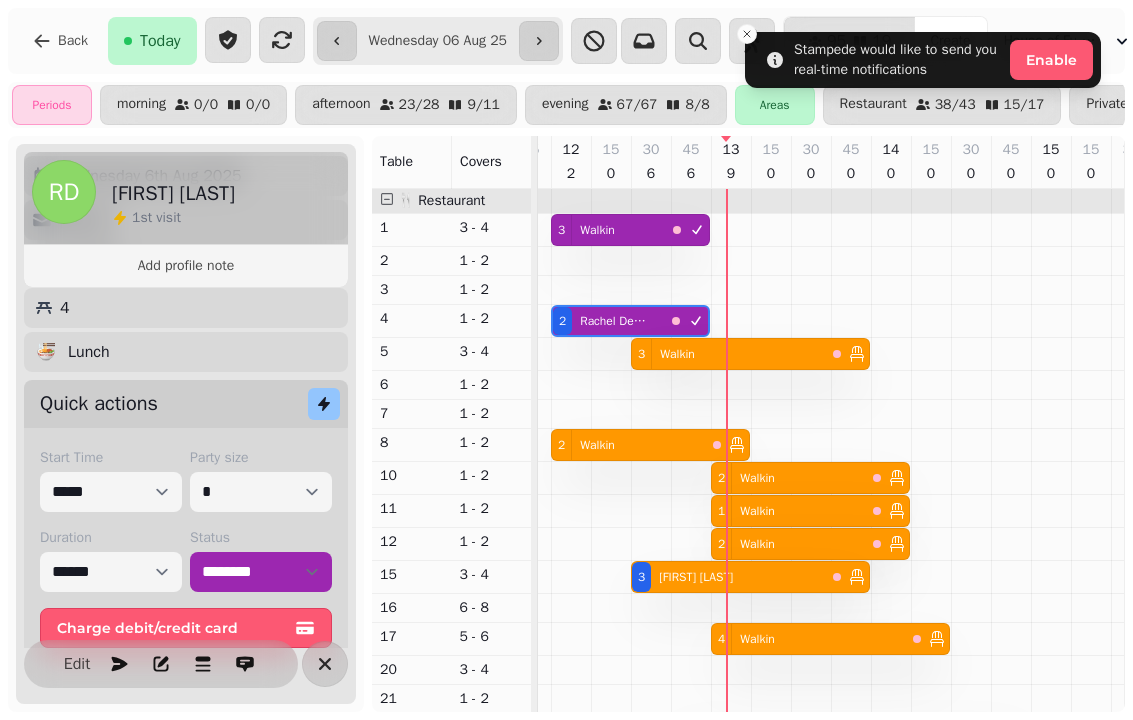 click on "Walkin" at bounding box center [673, 354] 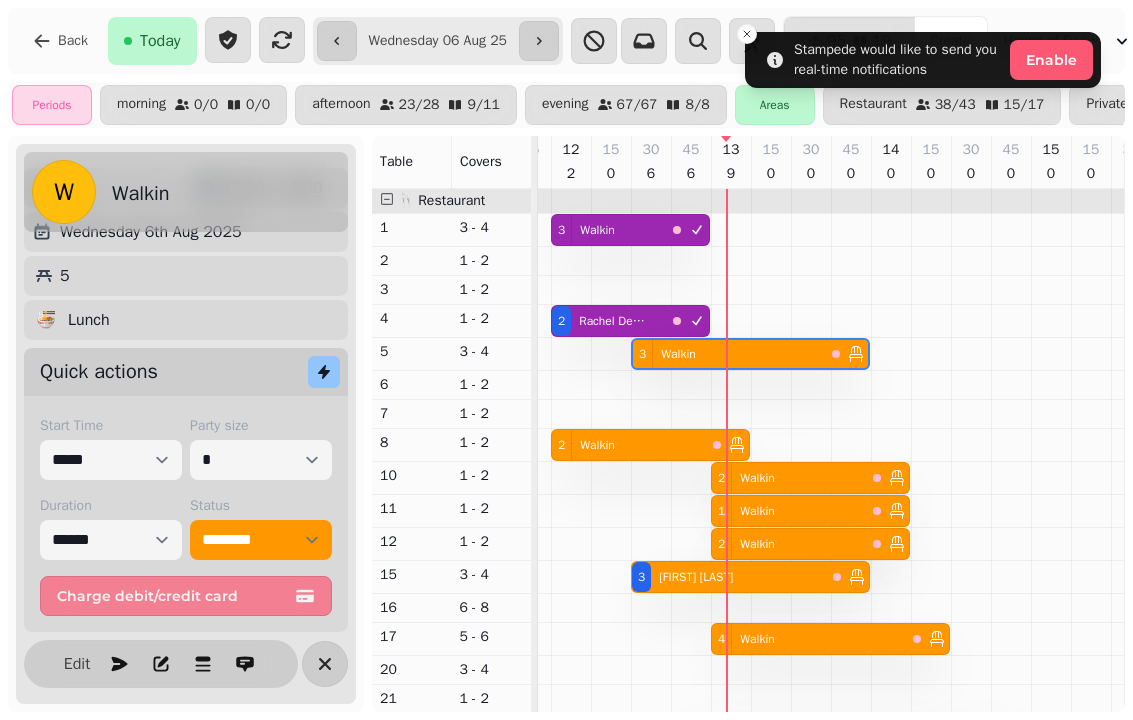 scroll, scrollTop: 84, scrollLeft: 0, axis: vertical 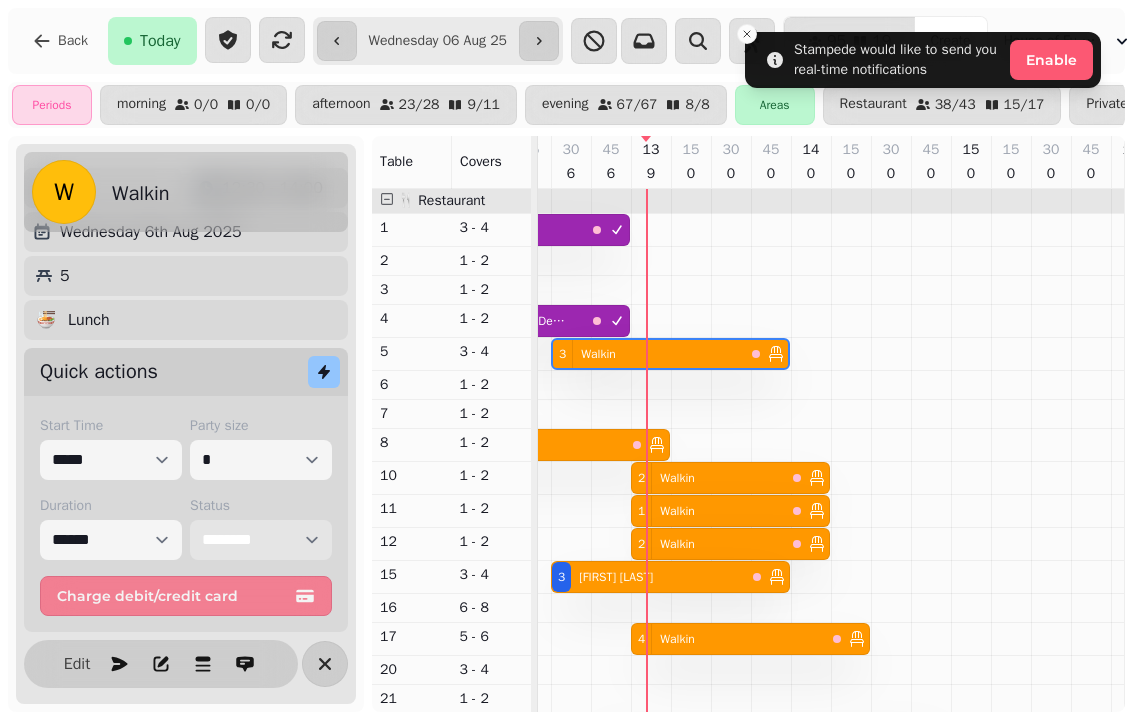 click on "**********" at bounding box center (261, 540) 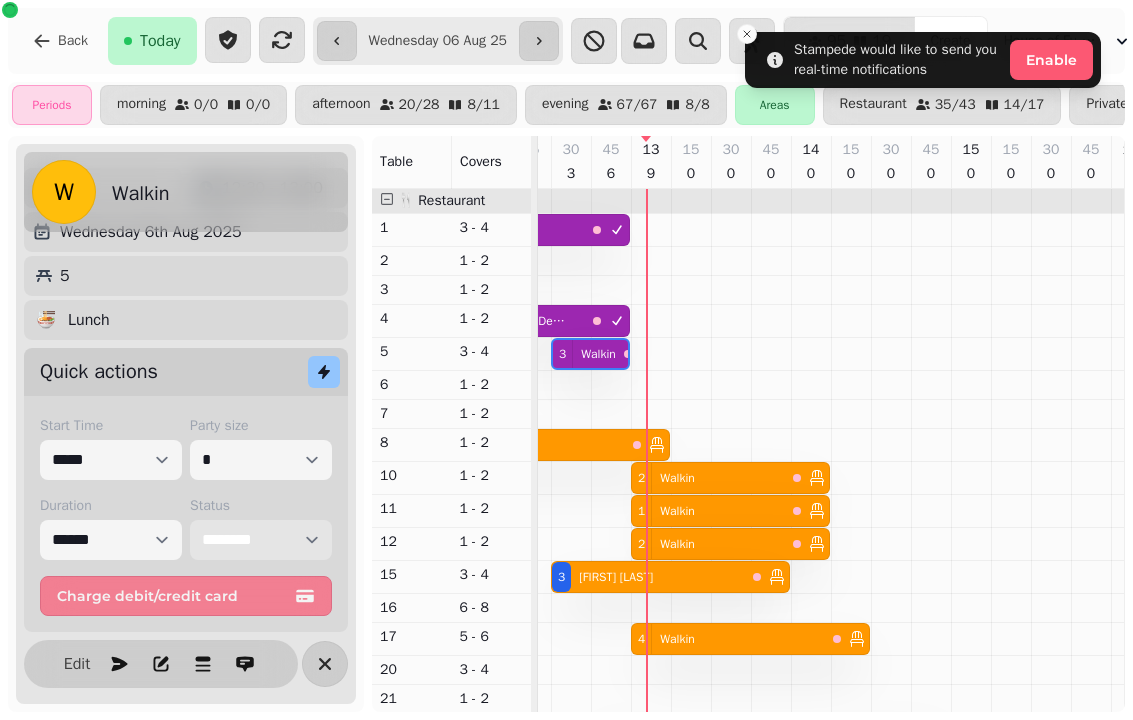 scroll, scrollTop: 6, scrollLeft: 10, axis: both 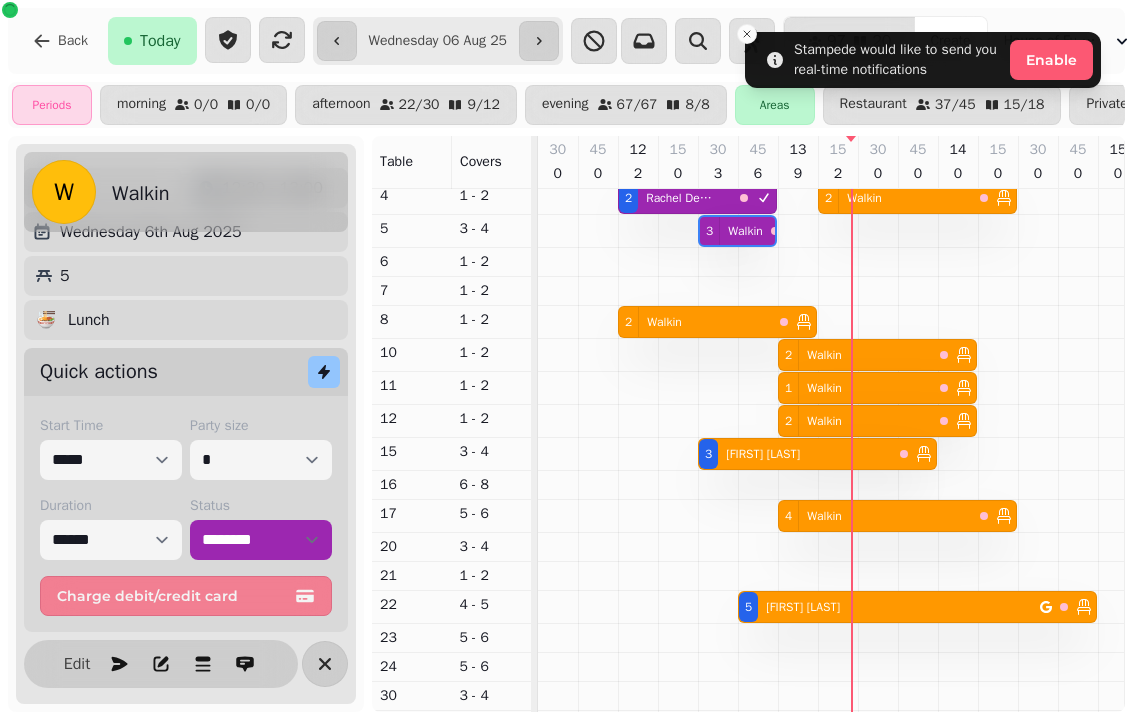 click on "Aneta   Czygier" at bounding box center [759, 454] 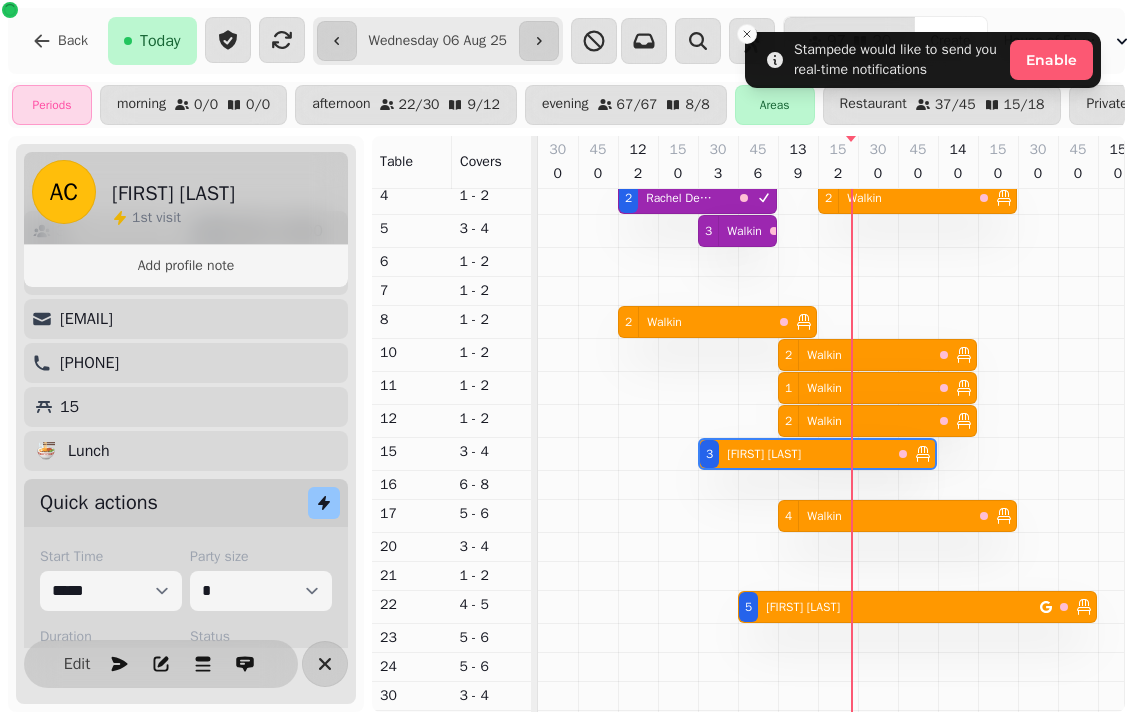 scroll, scrollTop: 0, scrollLeft: 147, axis: horizontal 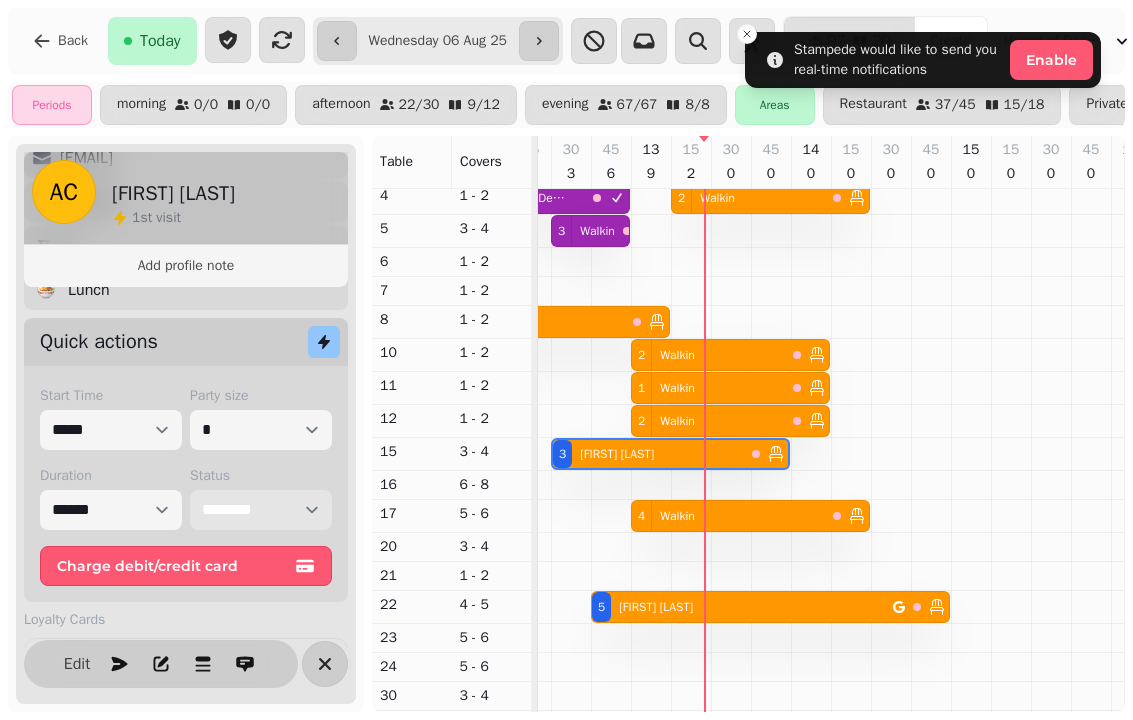click on "**********" at bounding box center [261, 510] 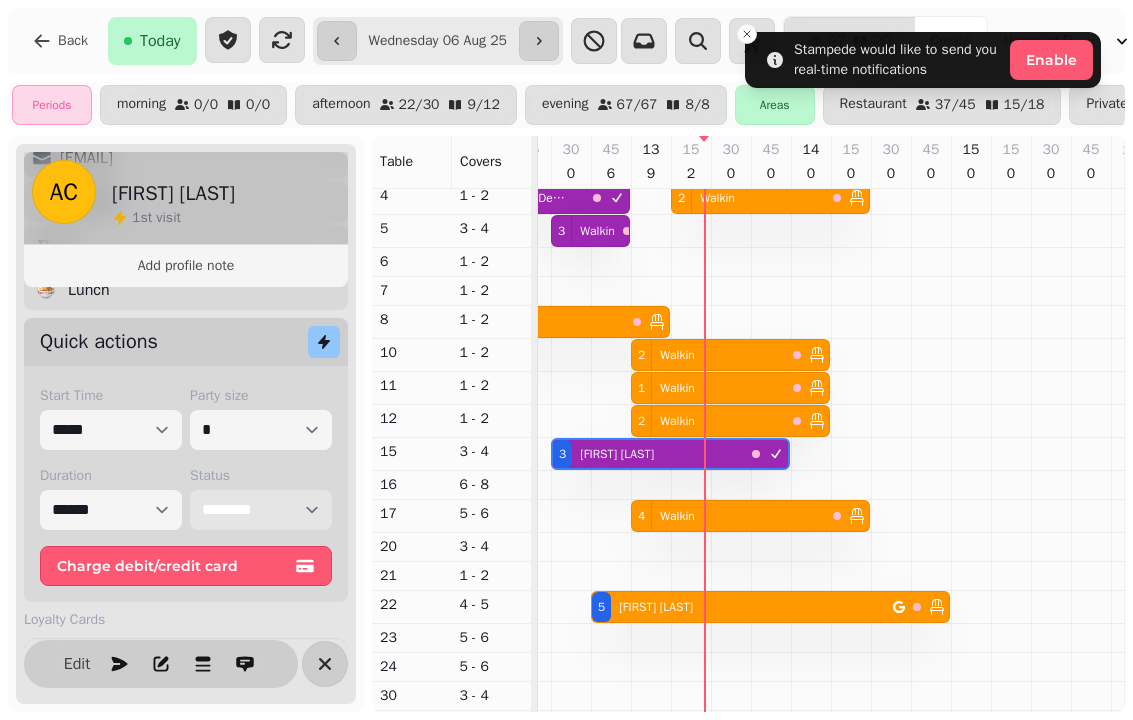 scroll, scrollTop: 37, scrollLeft: 36, axis: both 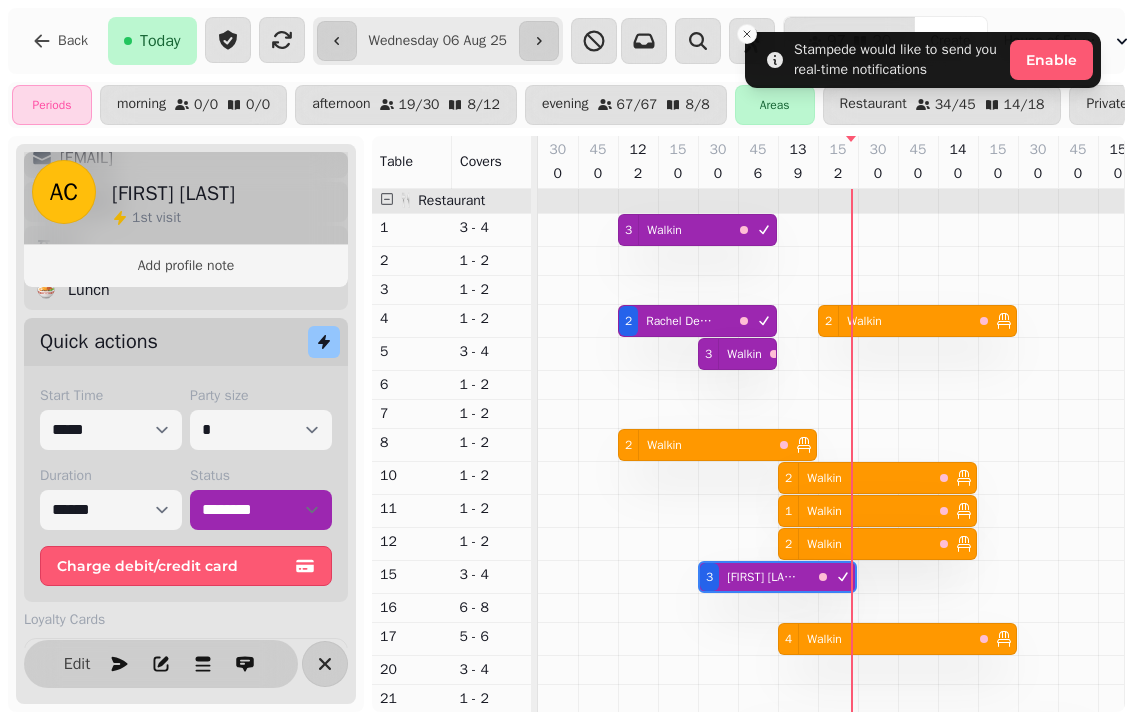 select on "*" 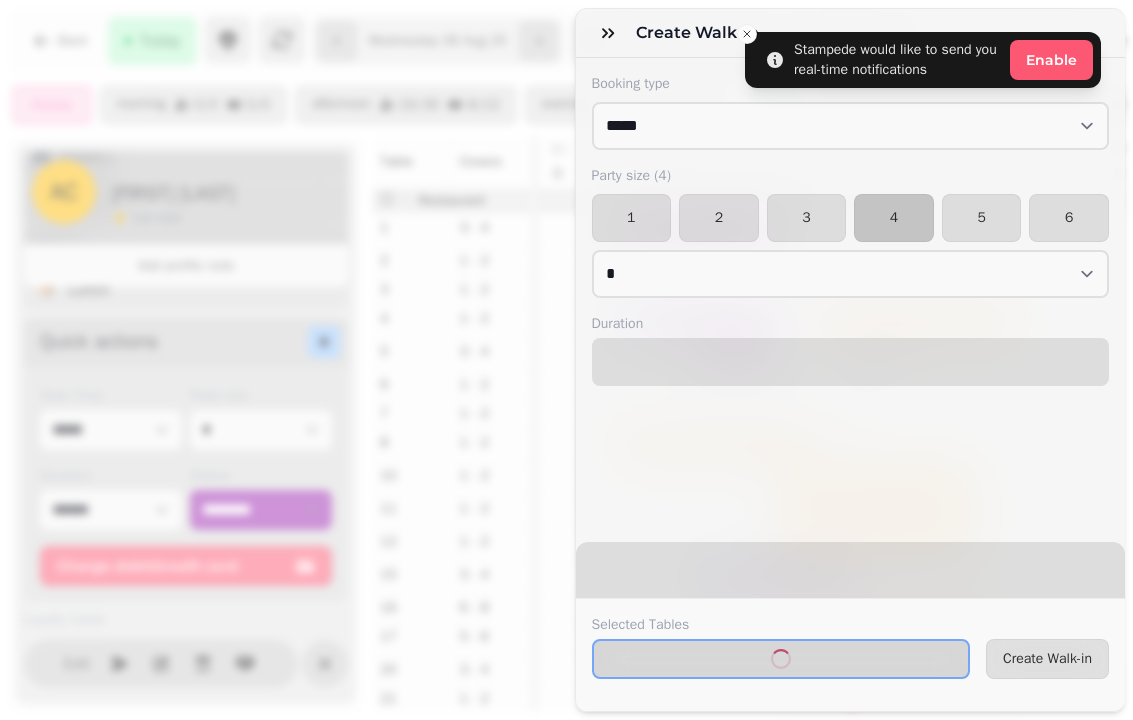 select on "****" 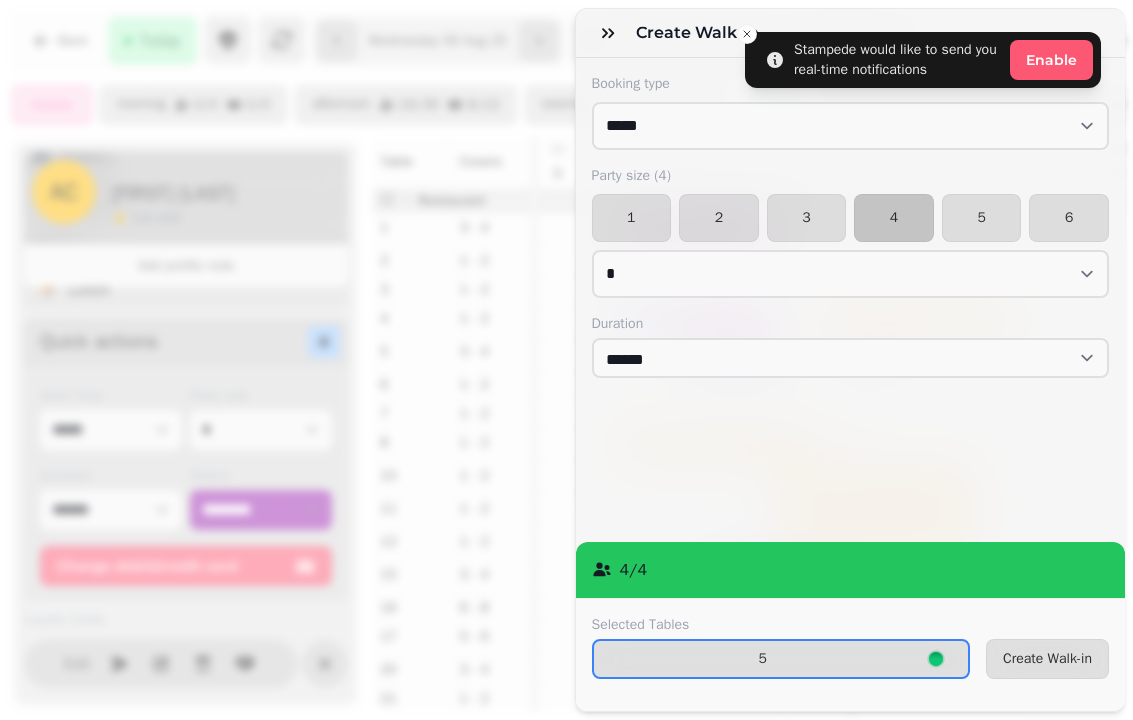 click on "3" at bounding box center (807, 218) 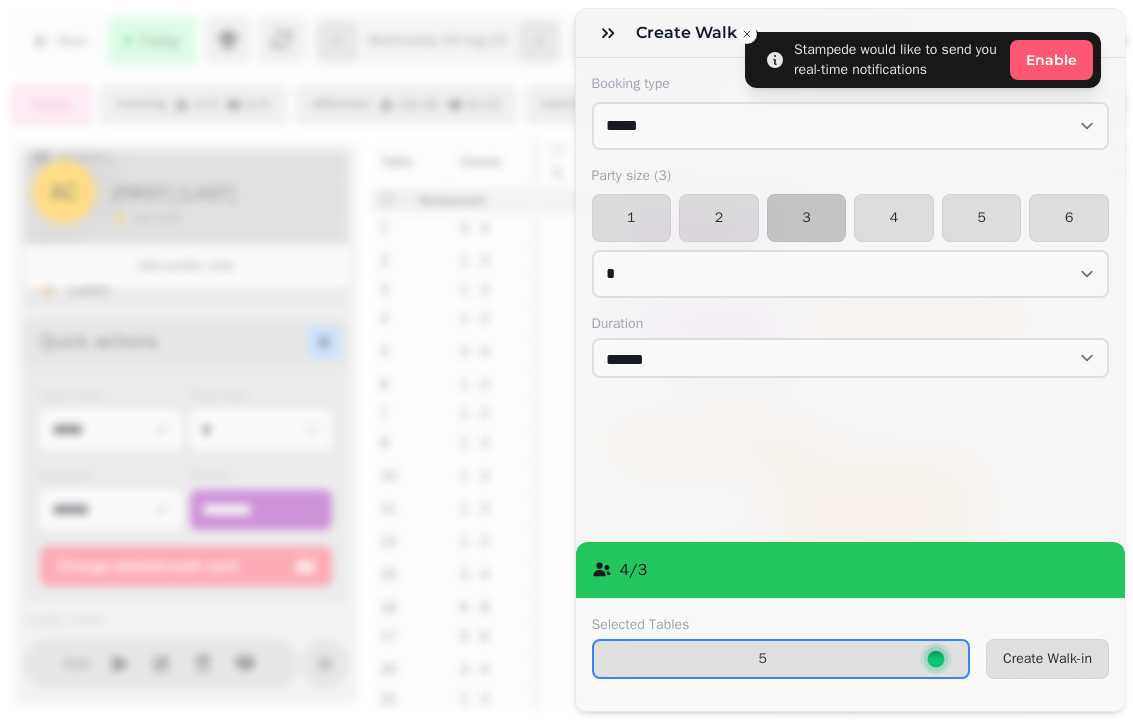 click on "Create Walk-in" at bounding box center [1047, 659] 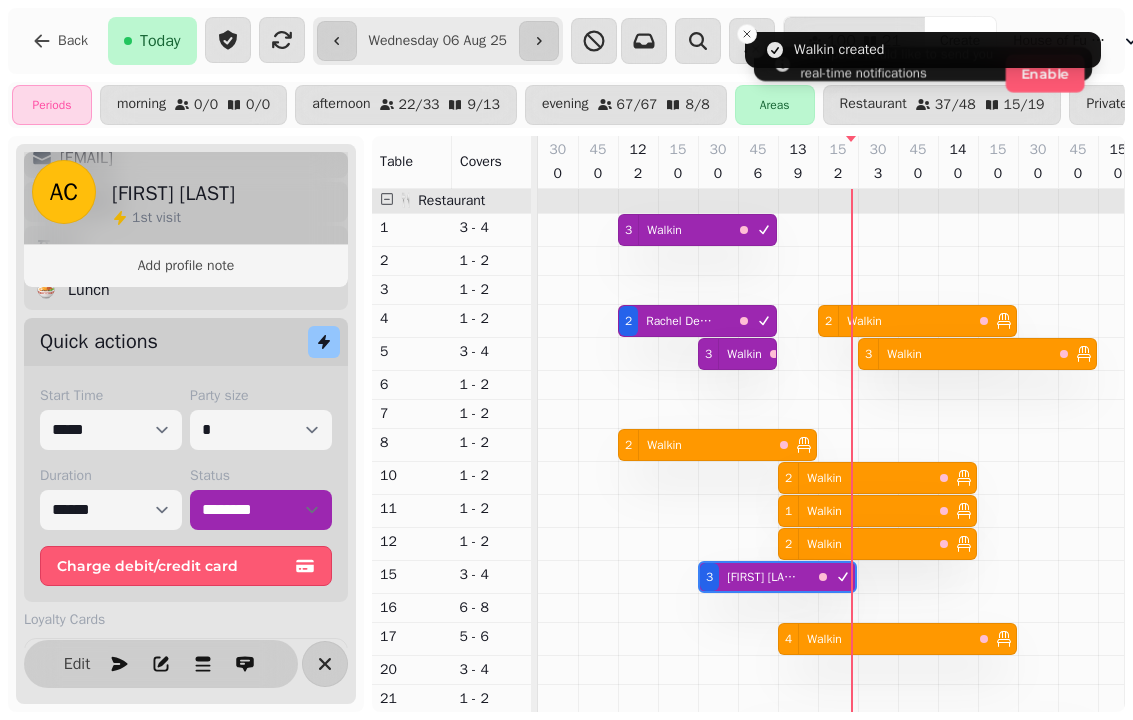 click on "2 Walkin" at bounding box center [695, 445] 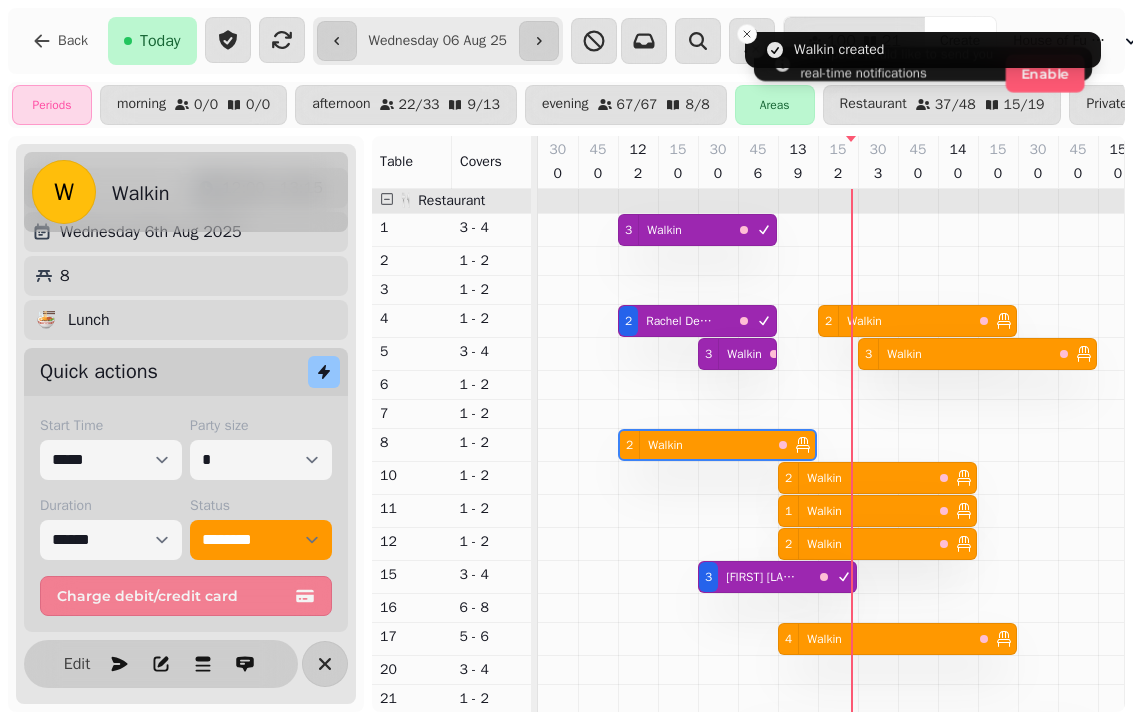 scroll, scrollTop: 84, scrollLeft: 0, axis: vertical 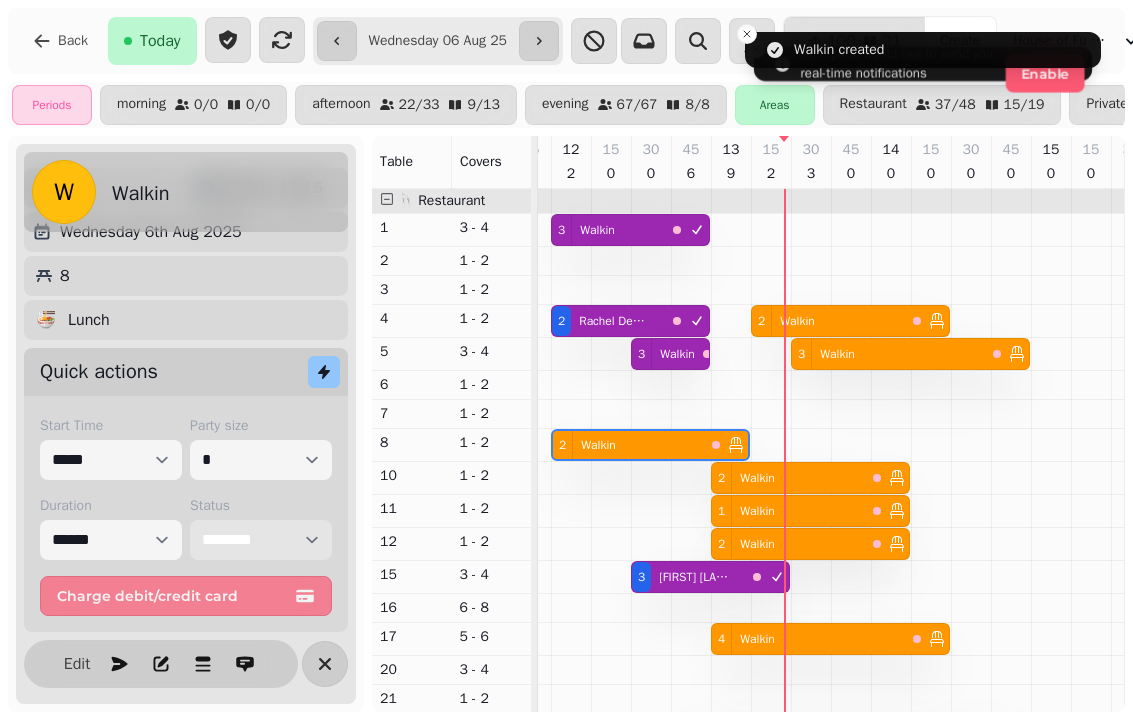 click on "**********" at bounding box center [261, 540] 